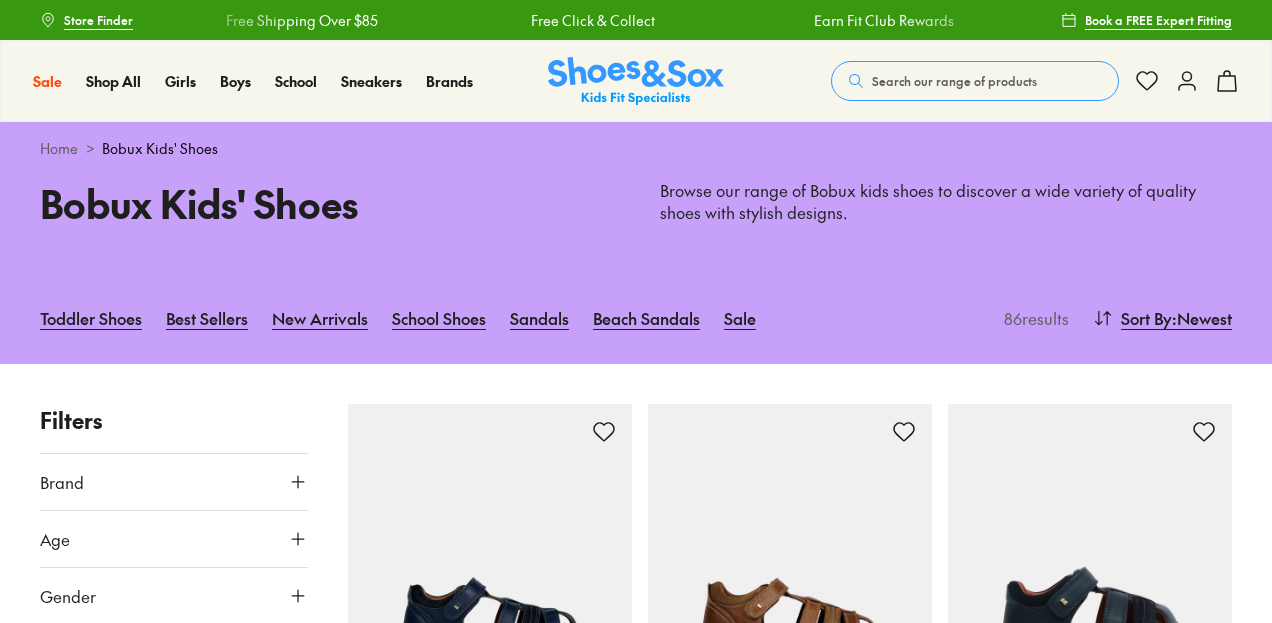 scroll, scrollTop: 100, scrollLeft: 0, axis: vertical 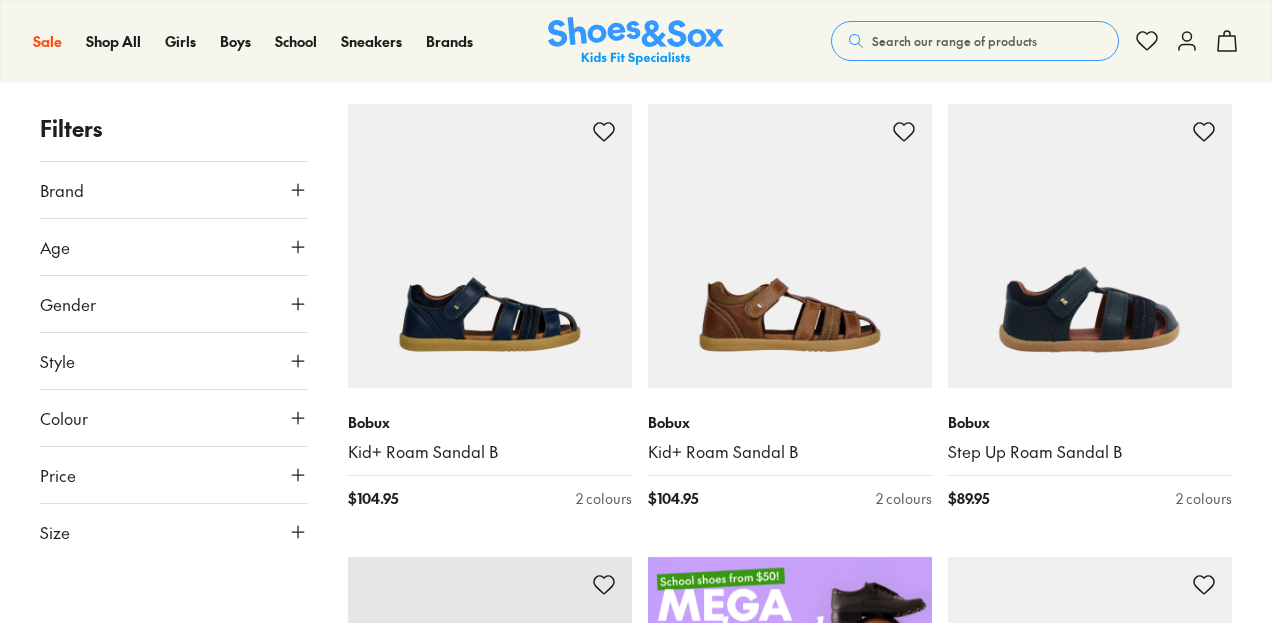 click on "Brand" at bounding box center [174, 190] 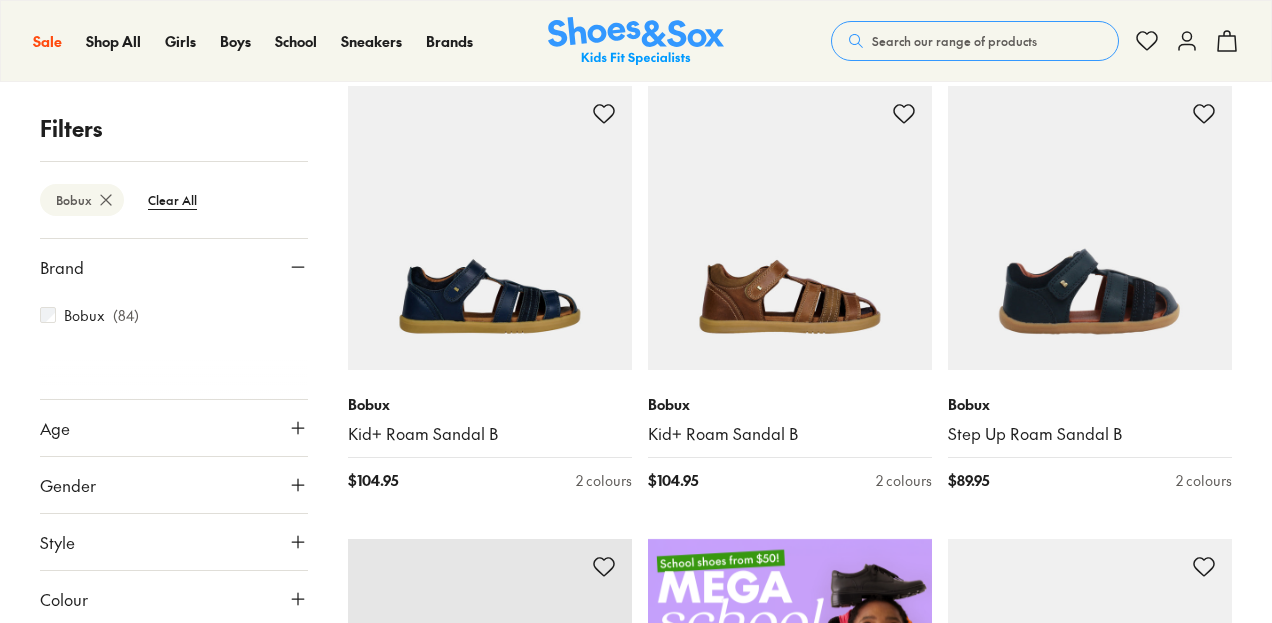 scroll, scrollTop: 0, scrollLeft: 0, axis: both 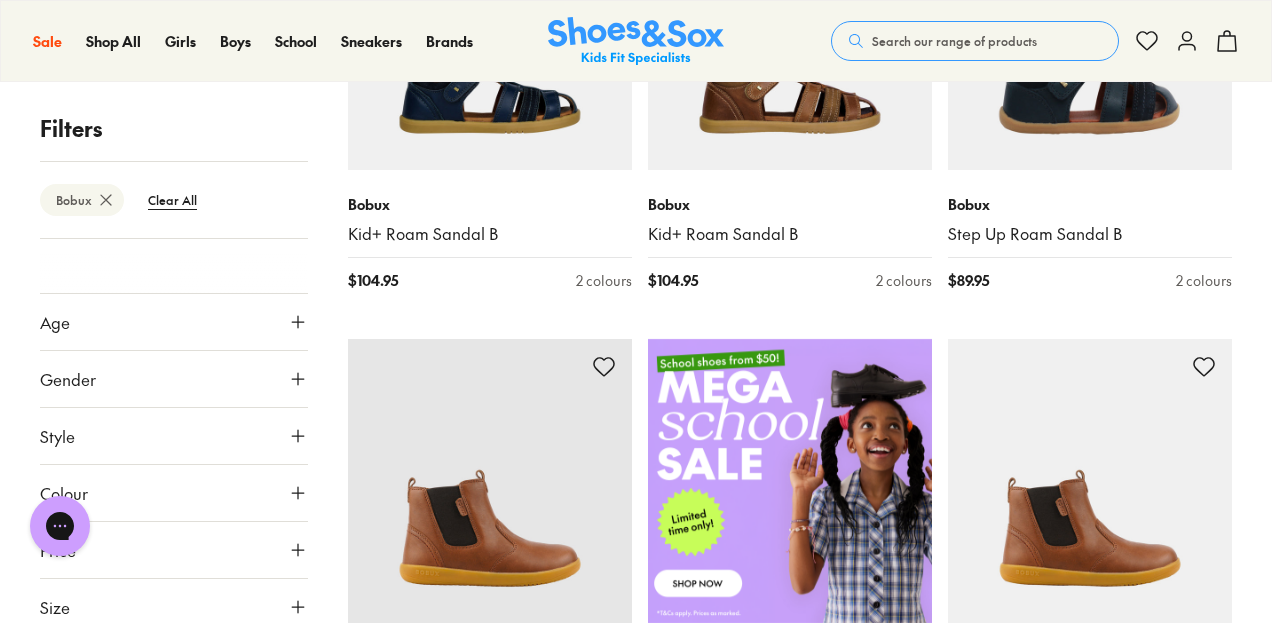 click on "Size" at bounding box center (174, 607) 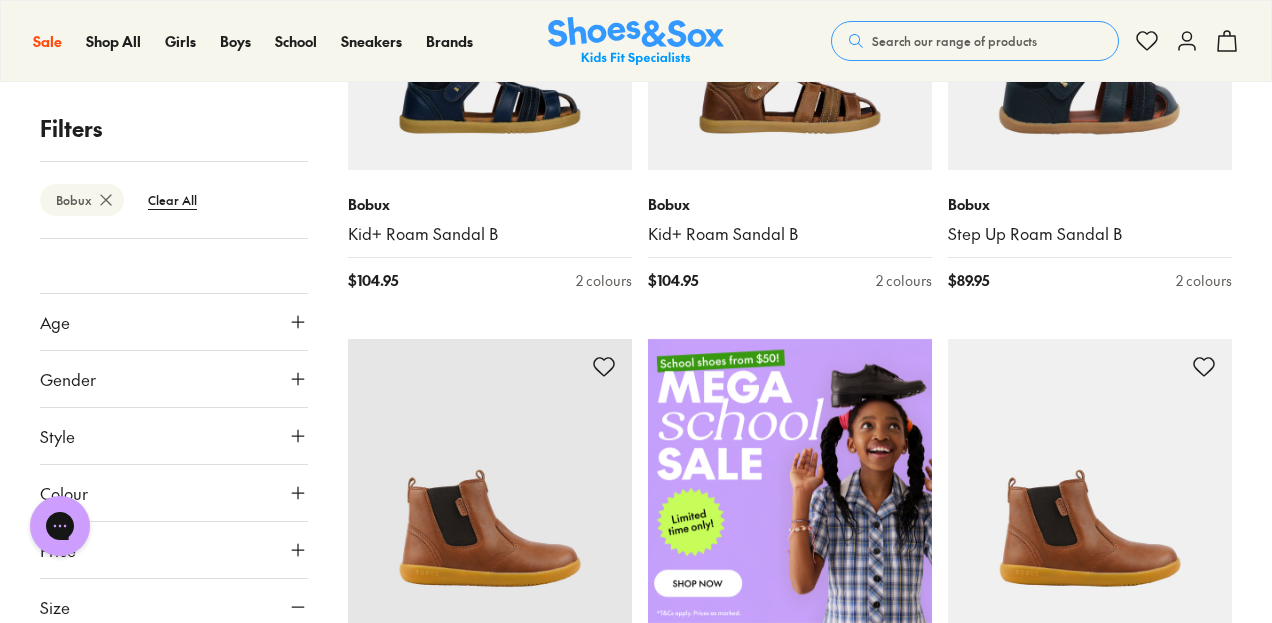 click on "Size" at bounding box center [174, 607] 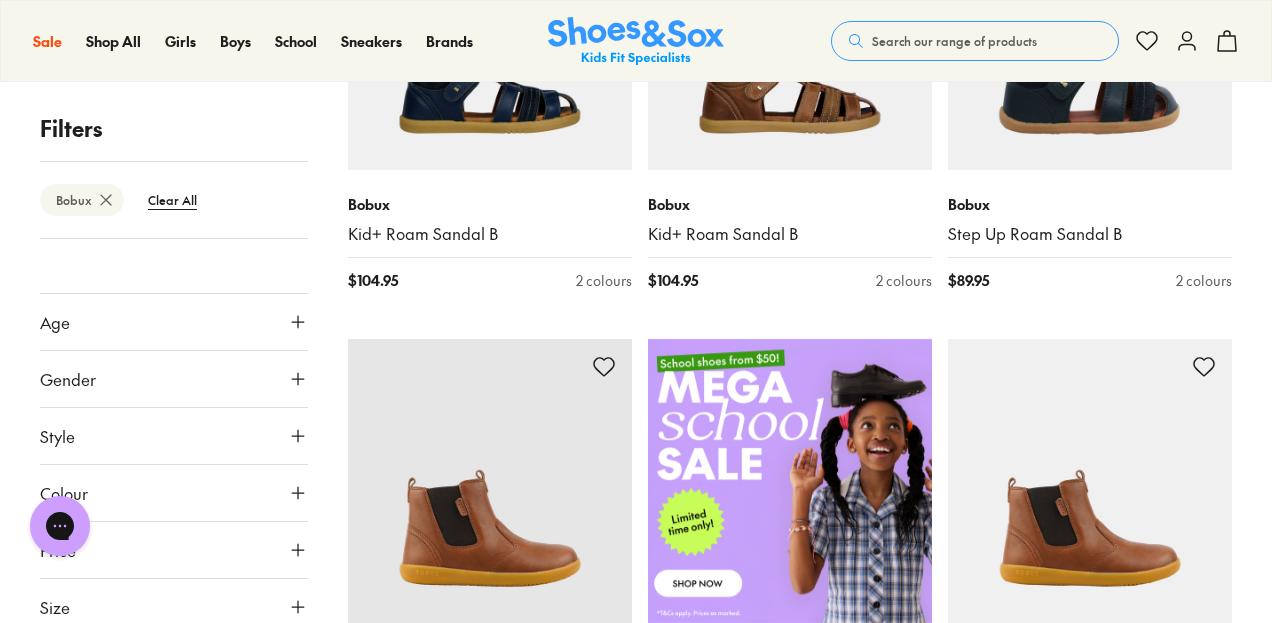 click 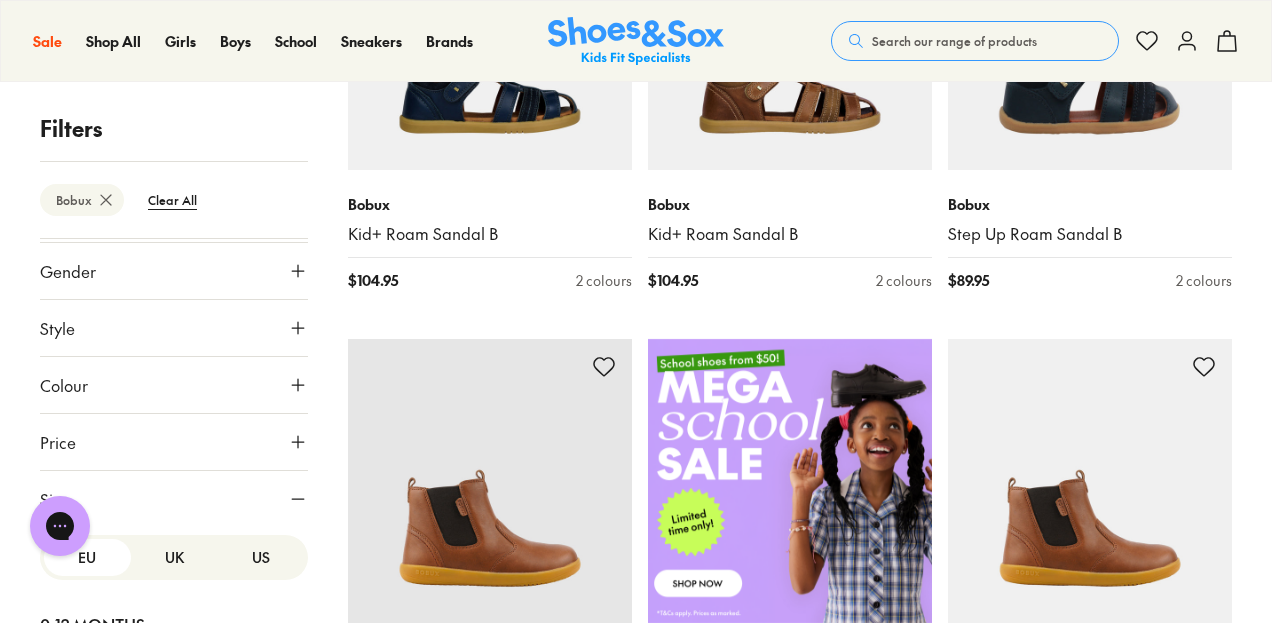 scroll, scrollTop: 406, scrollLeft: 0, axis: vertical 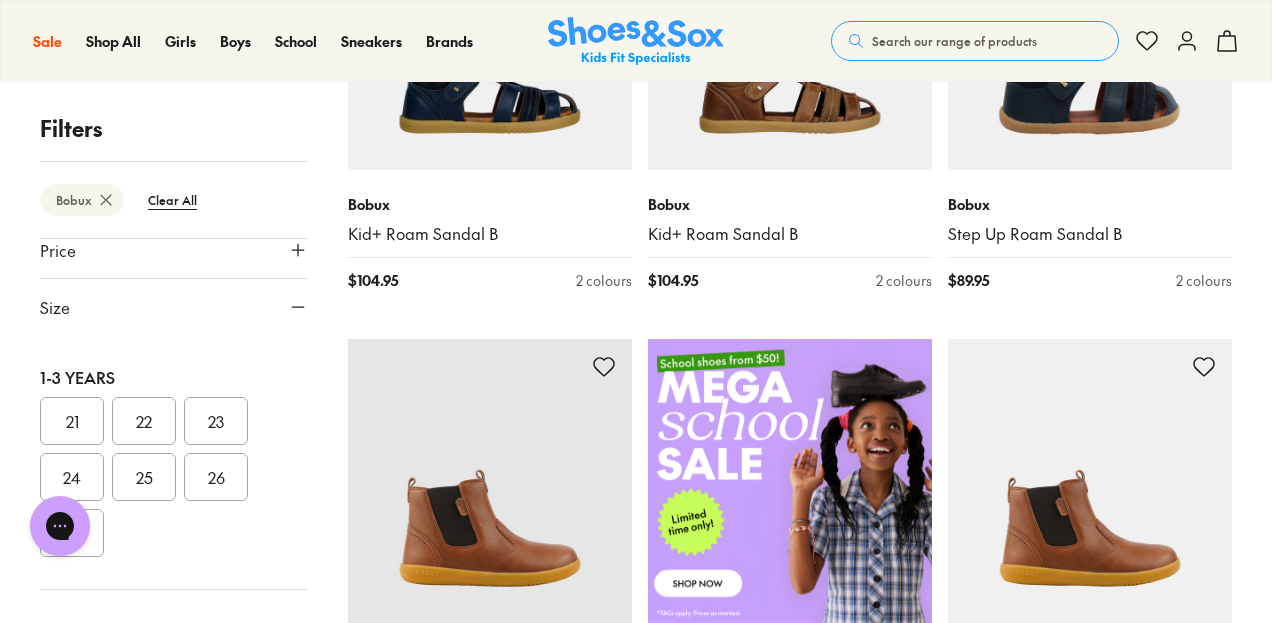 click on "25" at bounding box center (144, 477) 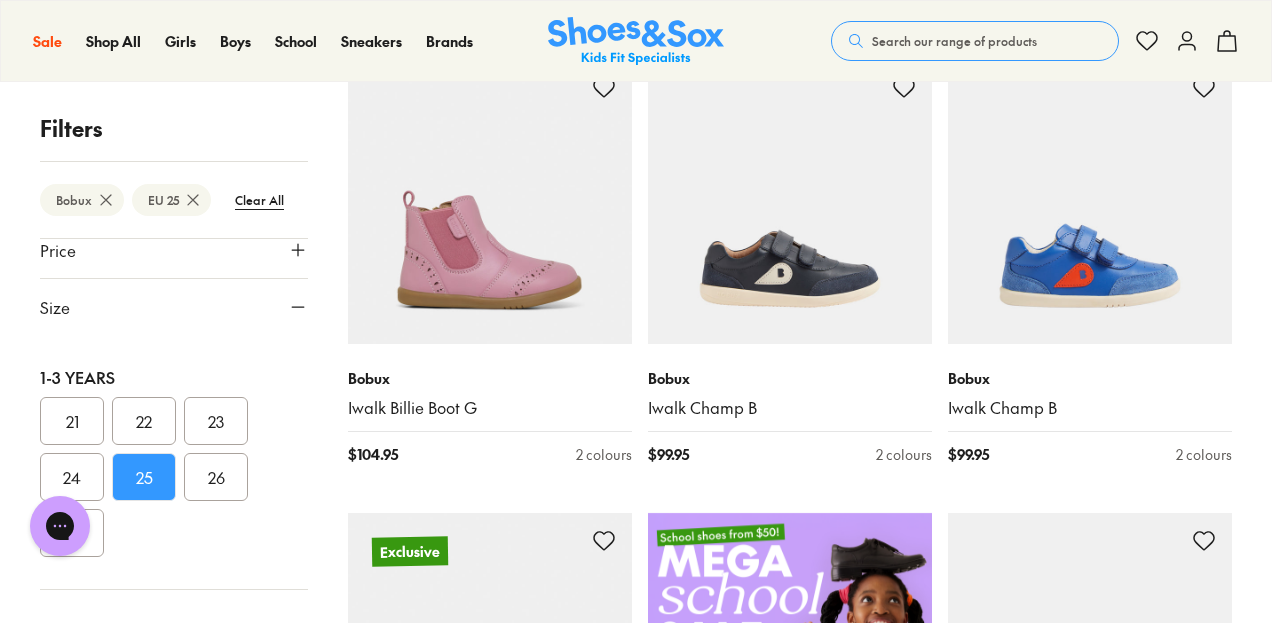 scroll, scrollTop: 800, scrollLeft: 0, axis: vertical 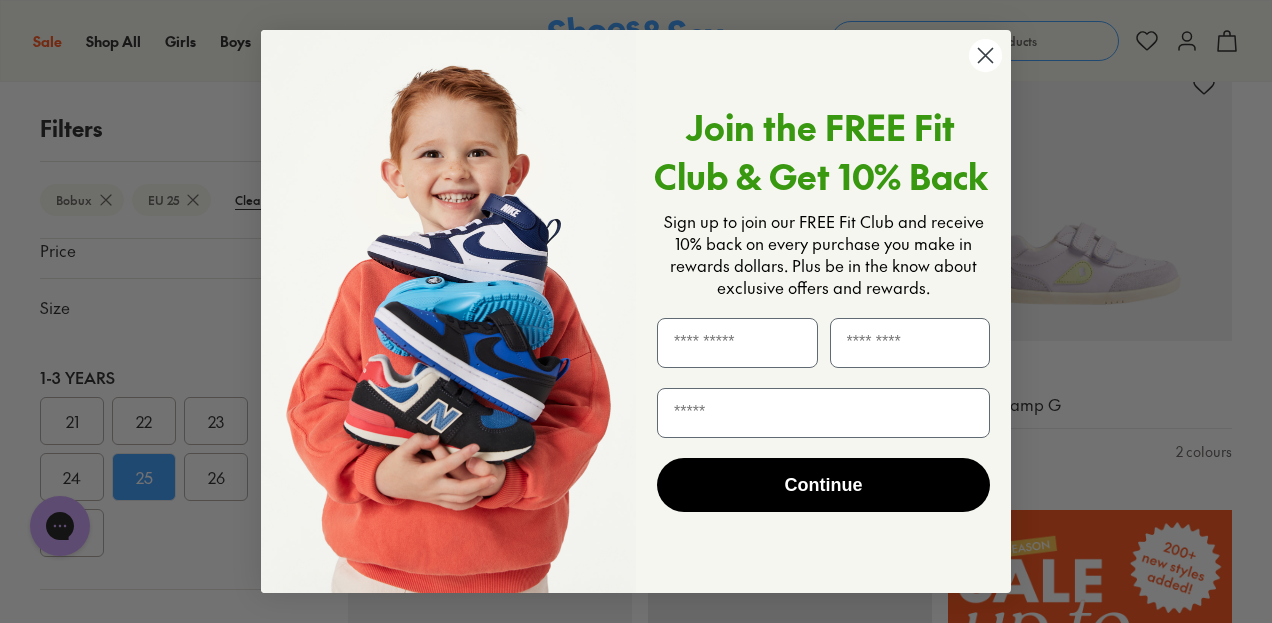 click 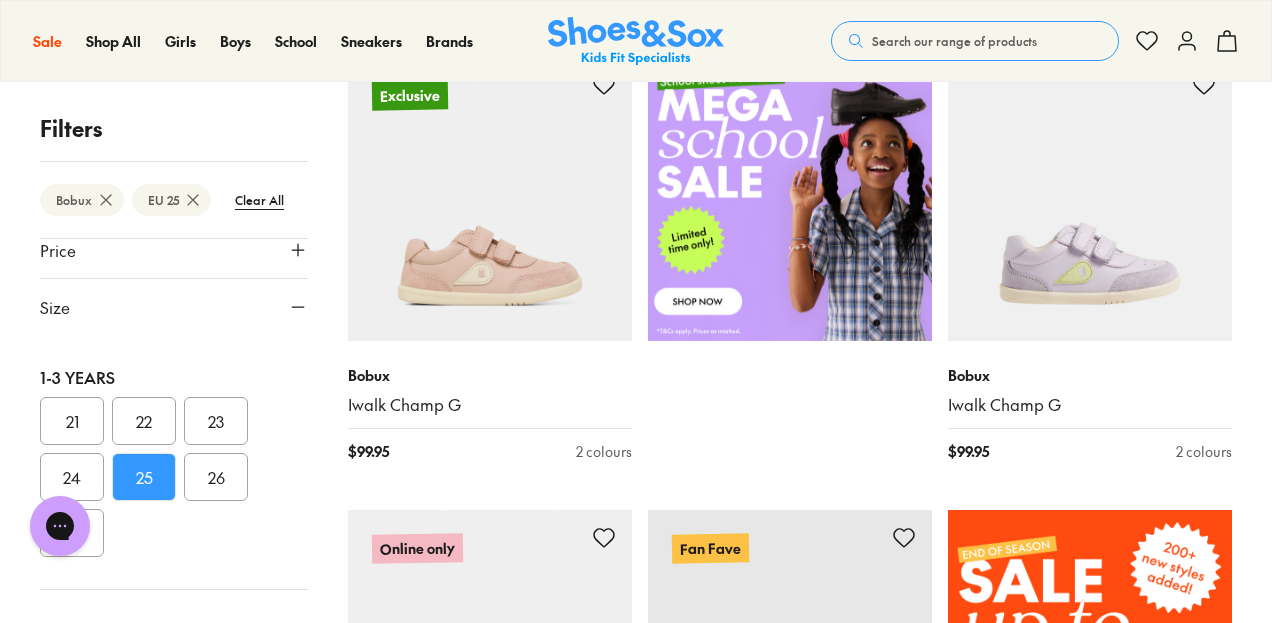 scroll, scrollTop: 0, scrollLeft: 0, axis: both 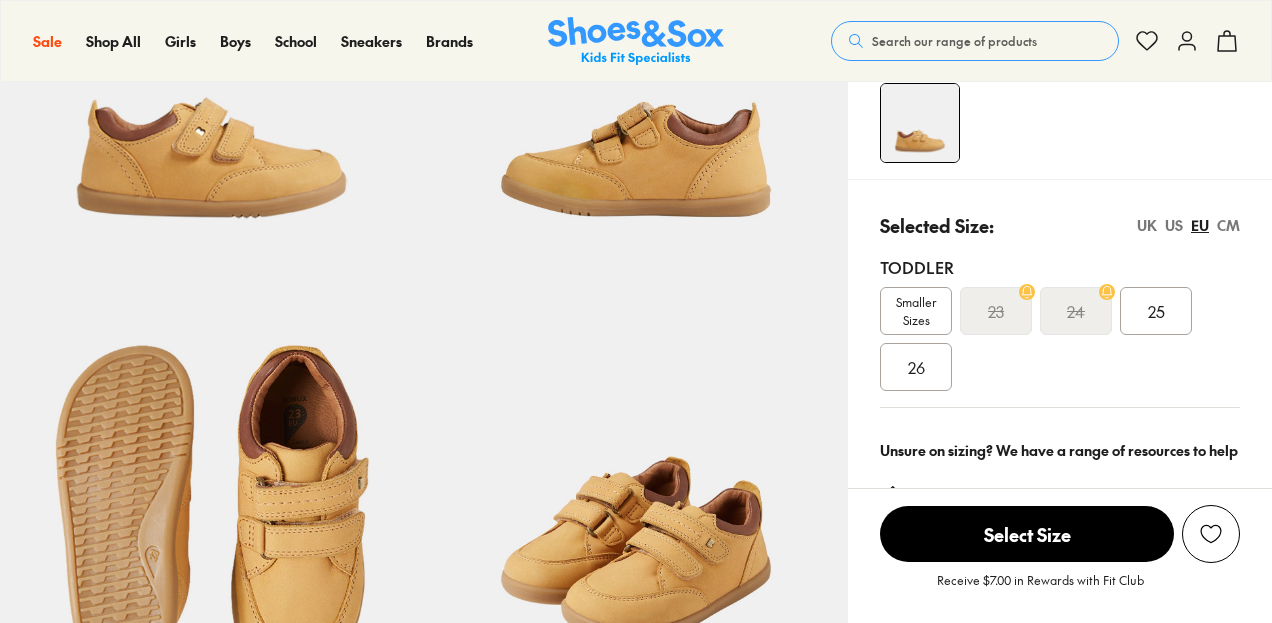 select on "*" 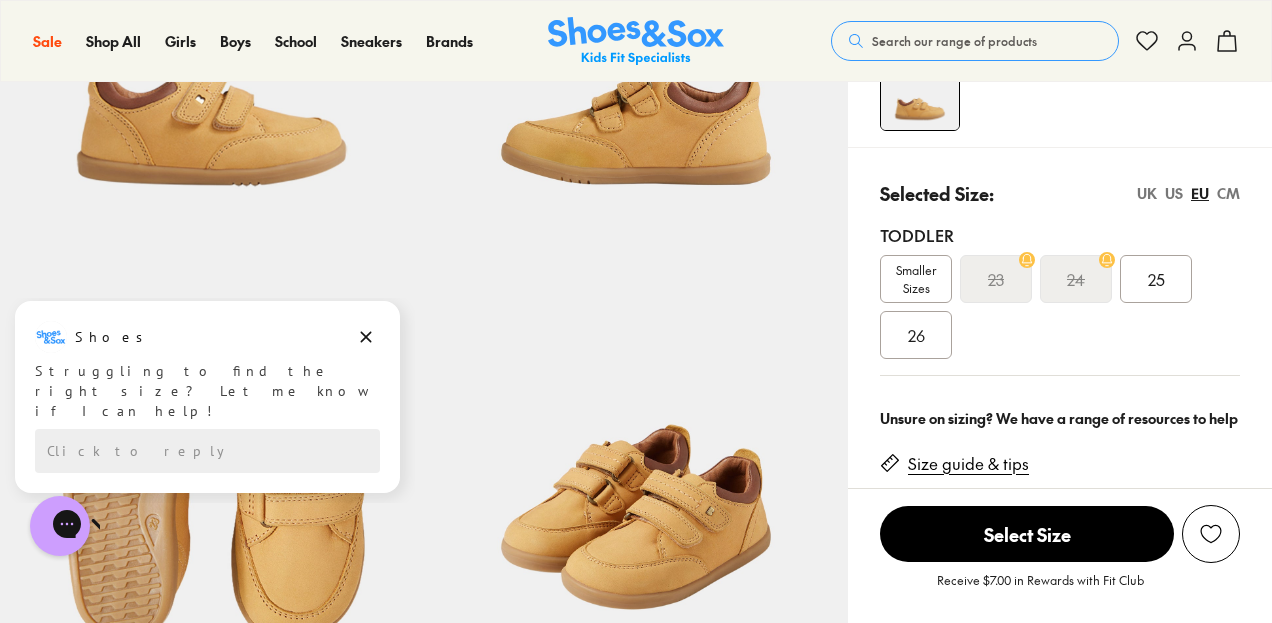 scroll, scrollTop: 300, scrollLeft: 0, axis: vertical 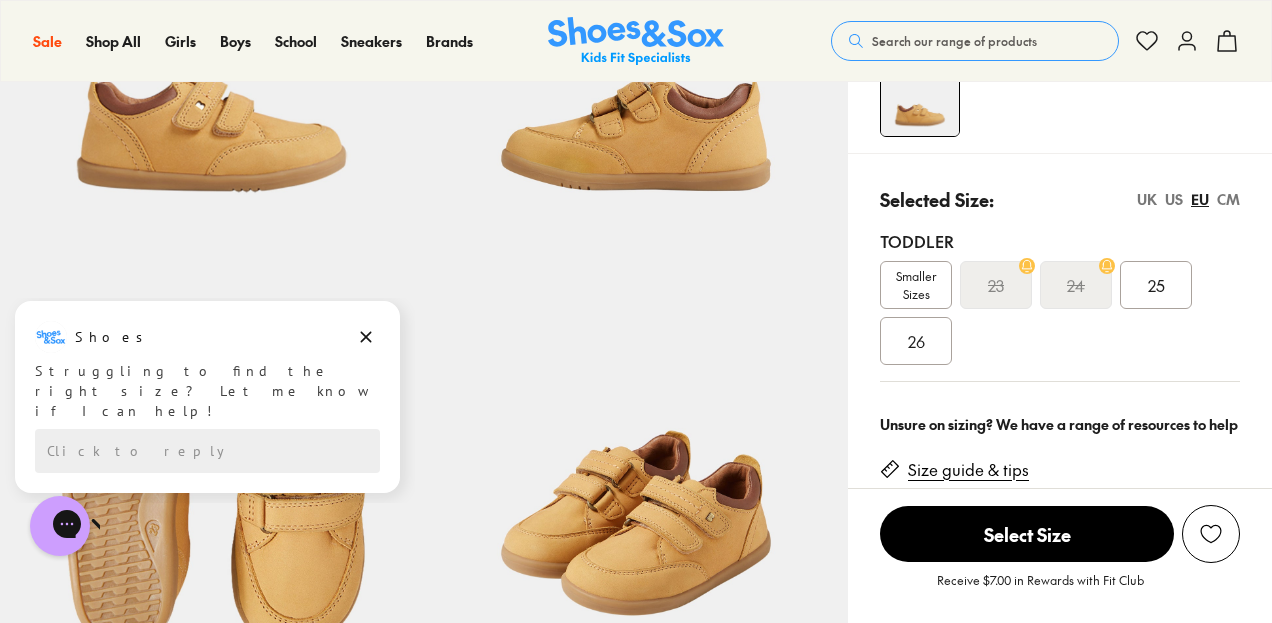click on "25" at bounding box center [1156, 285] 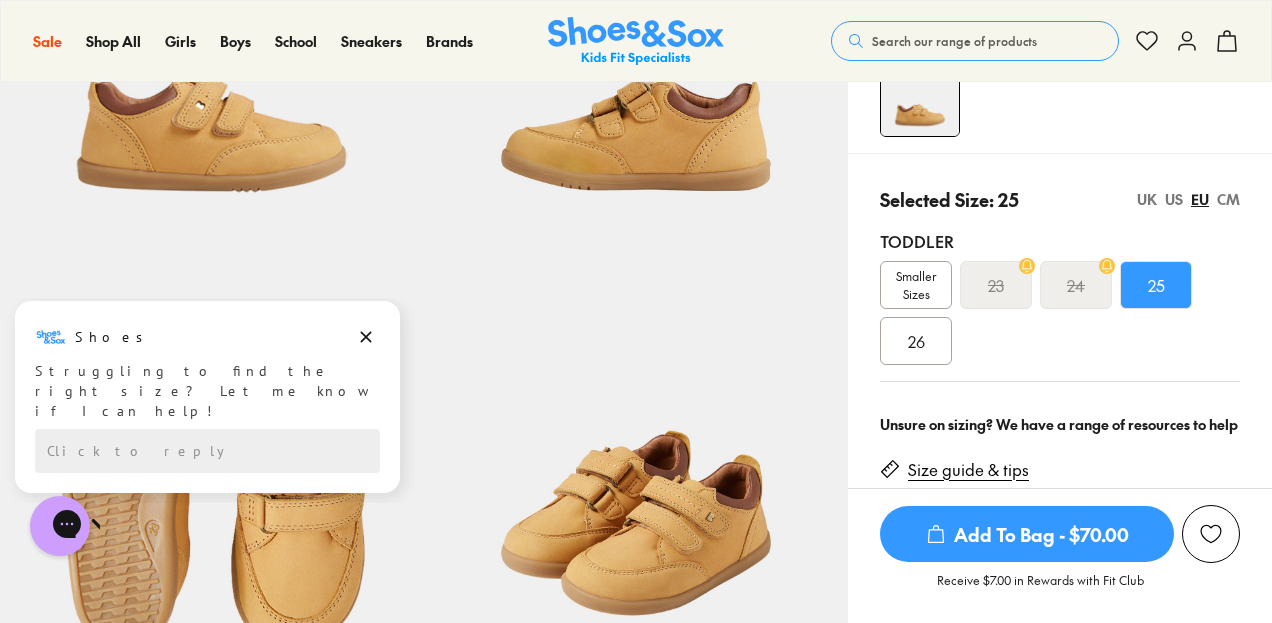 click on "Add To Bag - $70.00" at bounding box center (1027, 534) 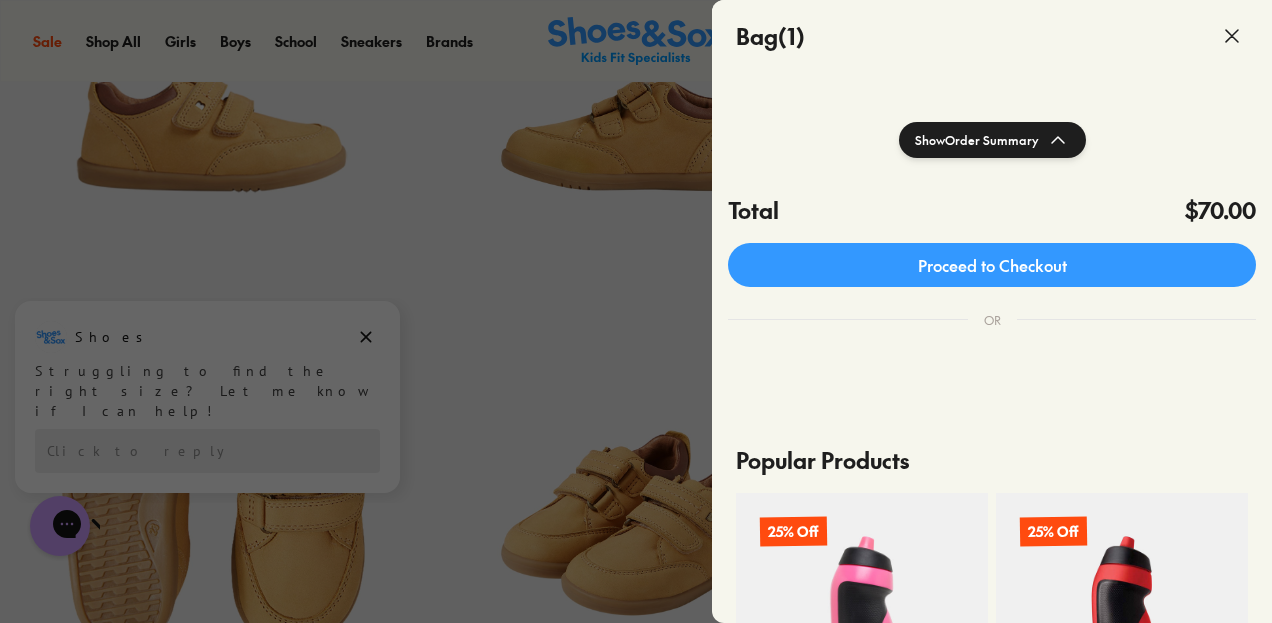 scroll, scrollTop: 100, scrollLeft: 0, axis: vertical 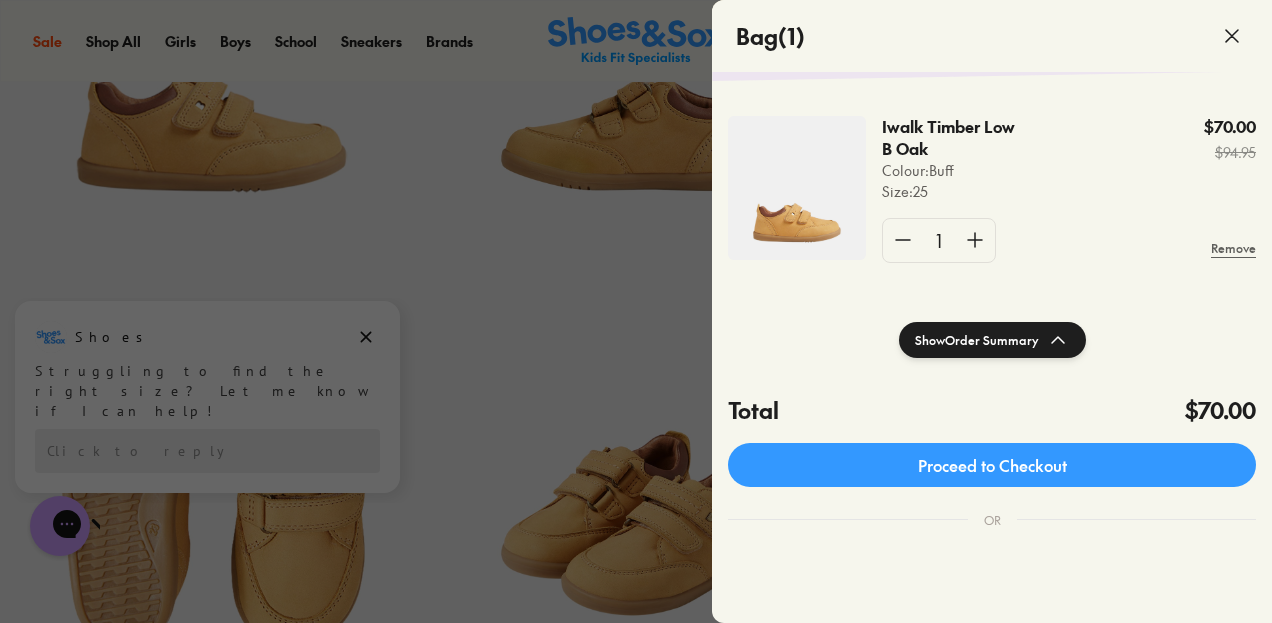 click 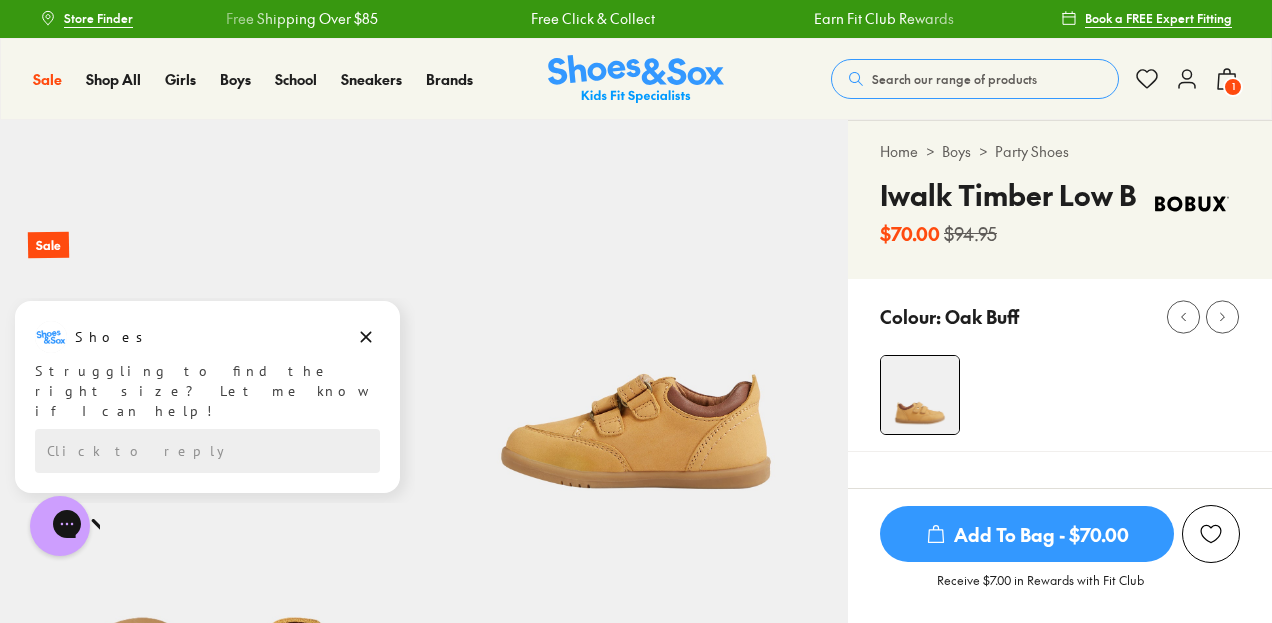 scroll, scrollTop: 0, scrollLeft: 0, axis: both 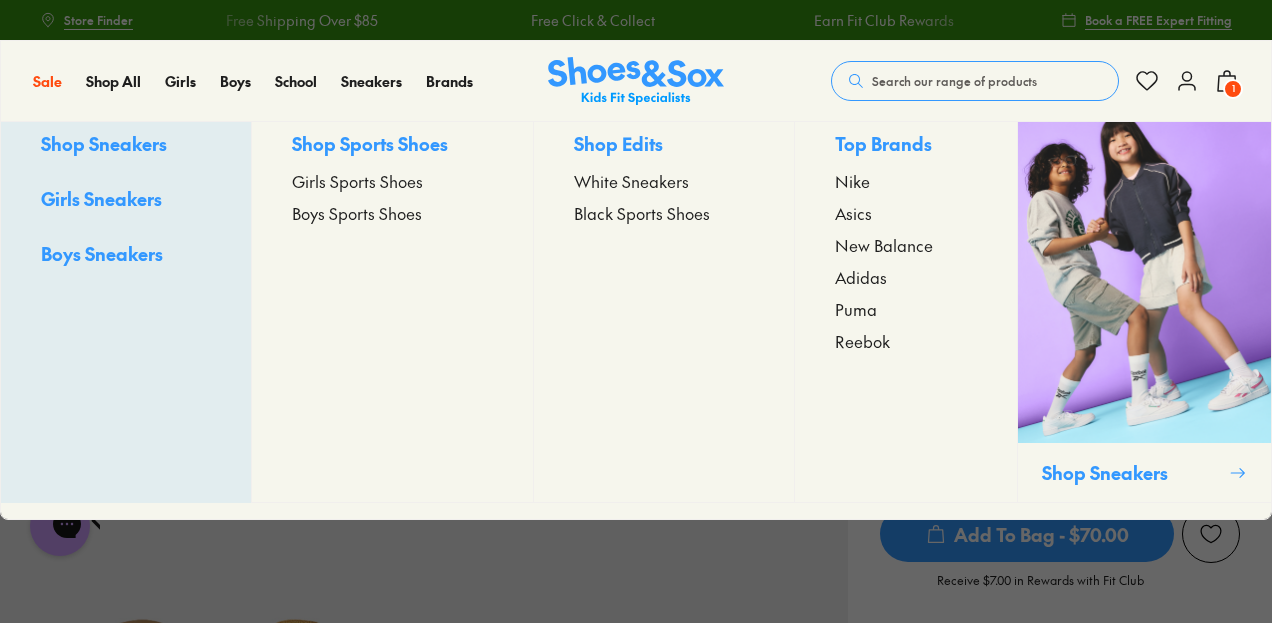 click on "New Balance" at bounding box center [884, 245] 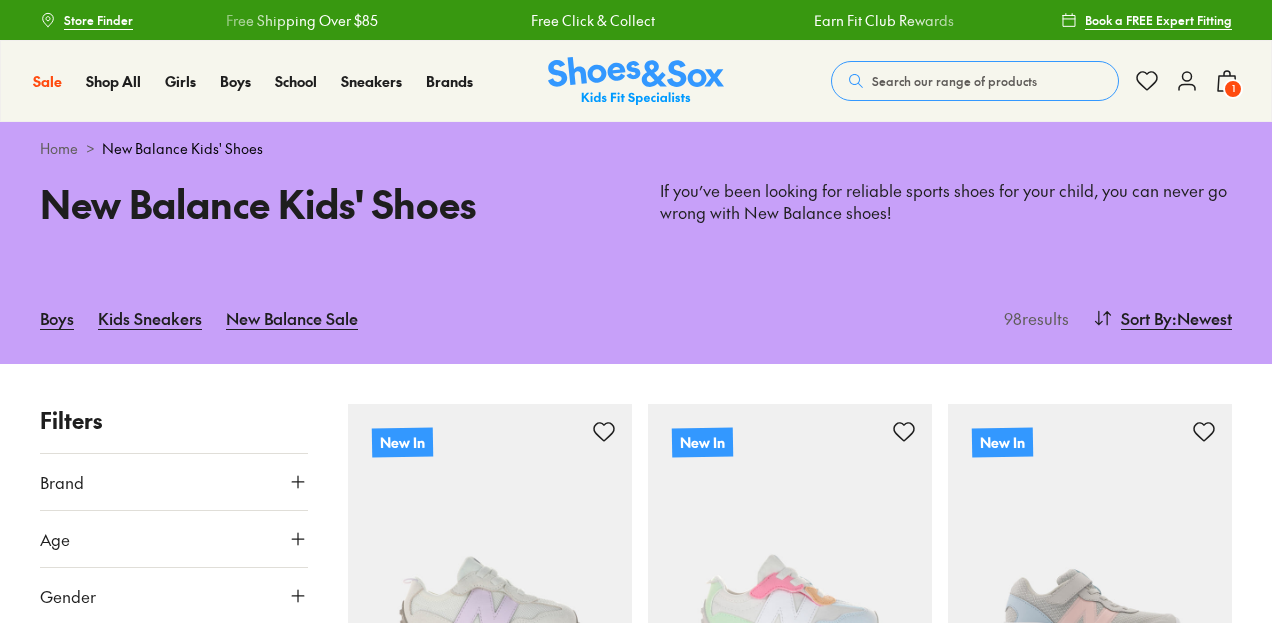 scroll, scrollTop: 0, scrollLeft: 0, axis: both 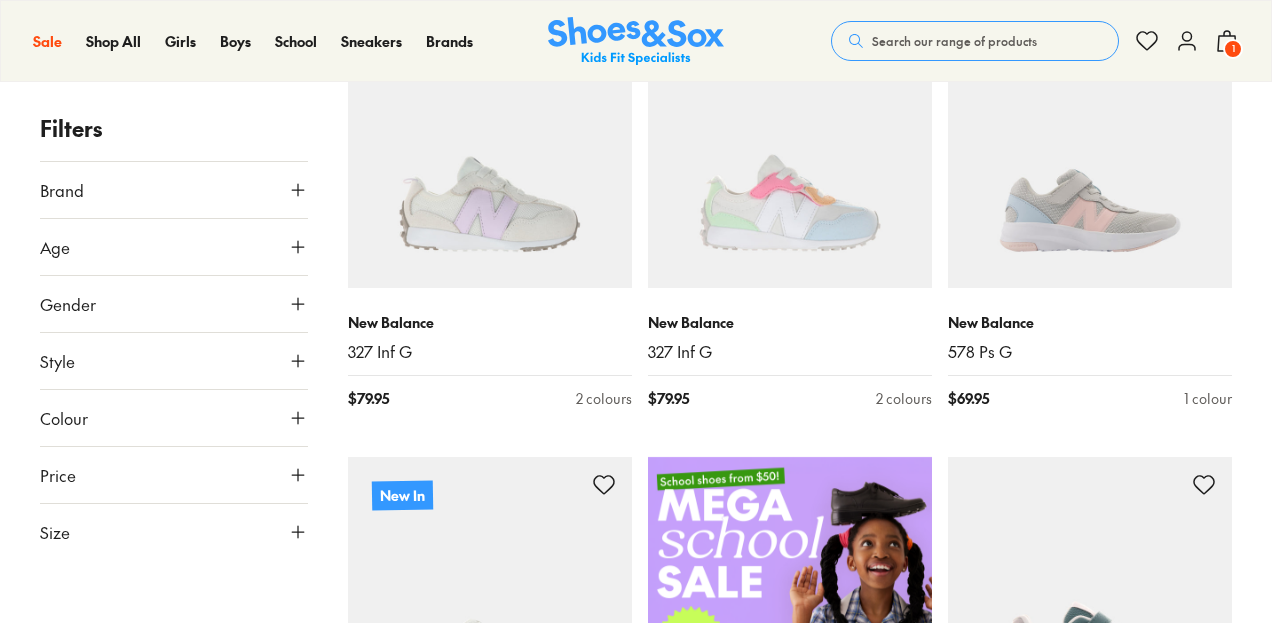 click on "Size" at bounding box center [174, 532] 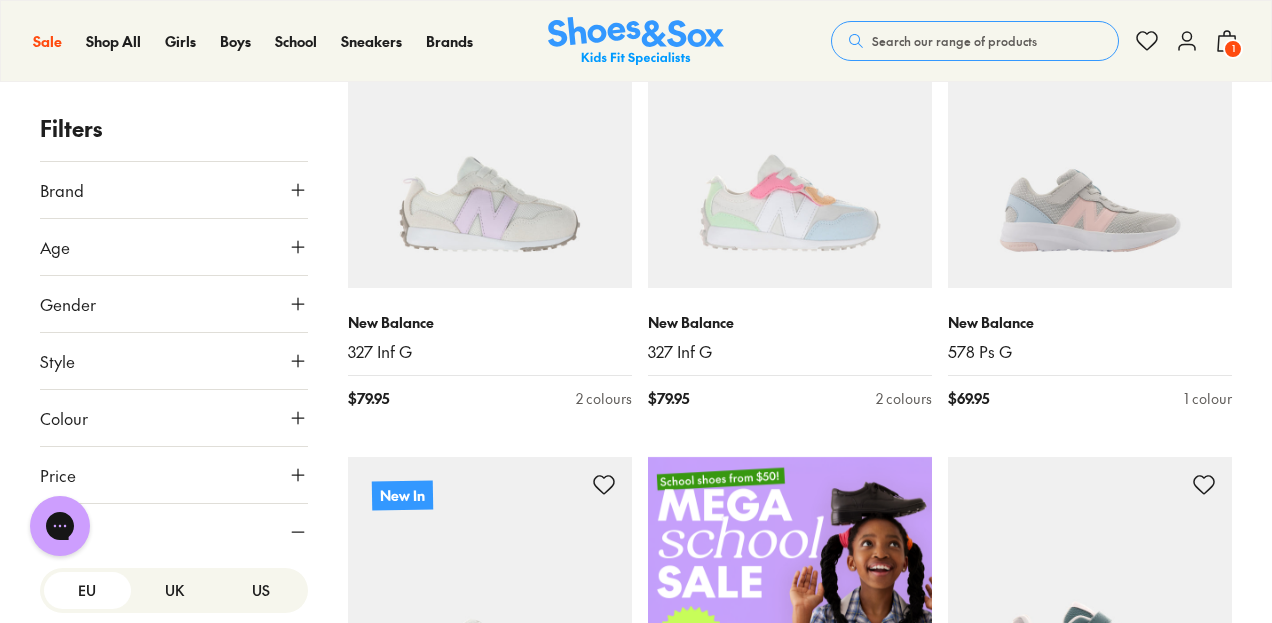 scroll, scrollTop: 0, scrollLeft: 0, axis: both 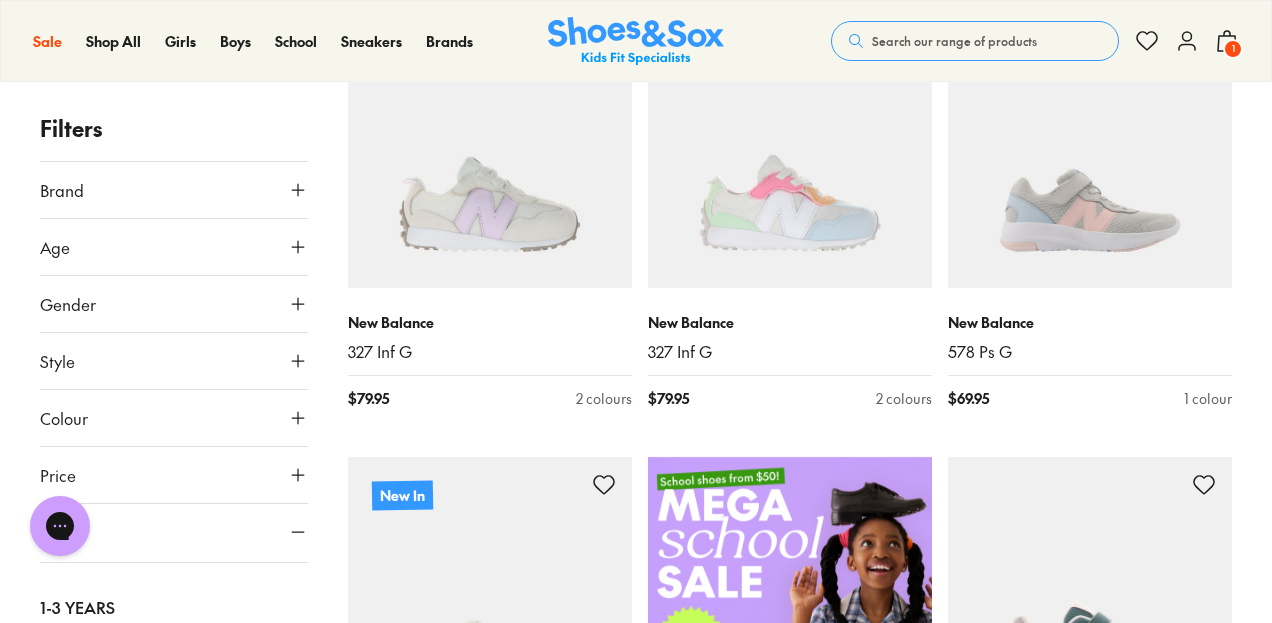 click on "Brand" at bounding box center [174, 190] 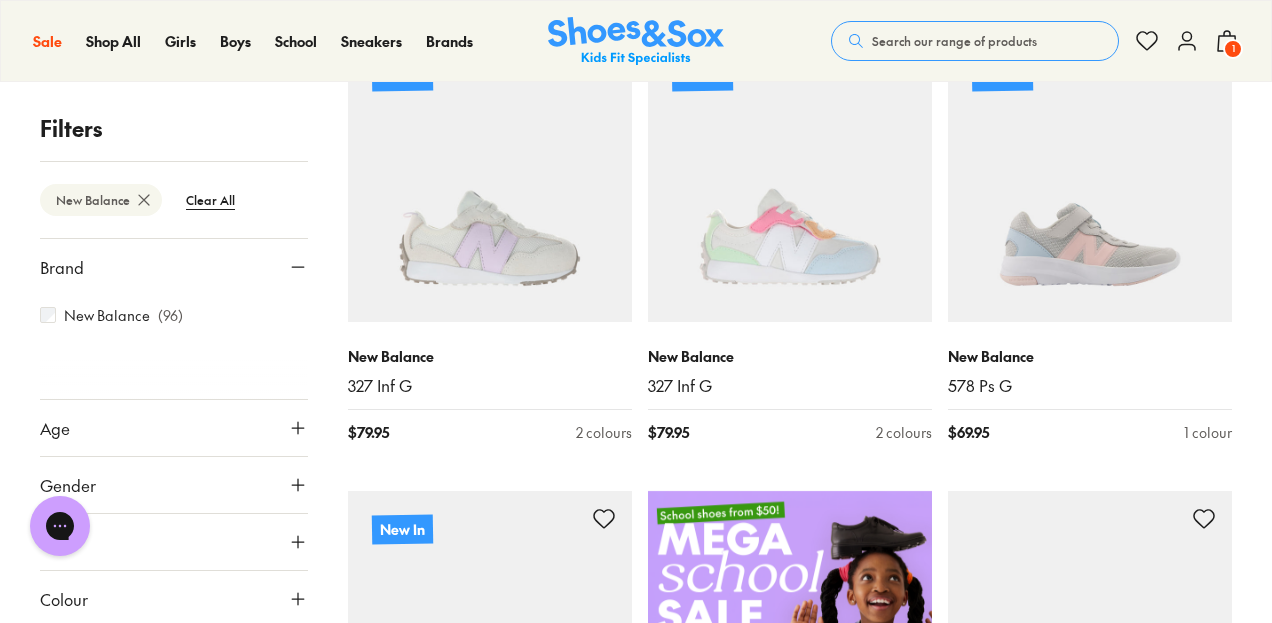 scroll, scrollTop: 400, scrollLeft: 0, axis: vertical 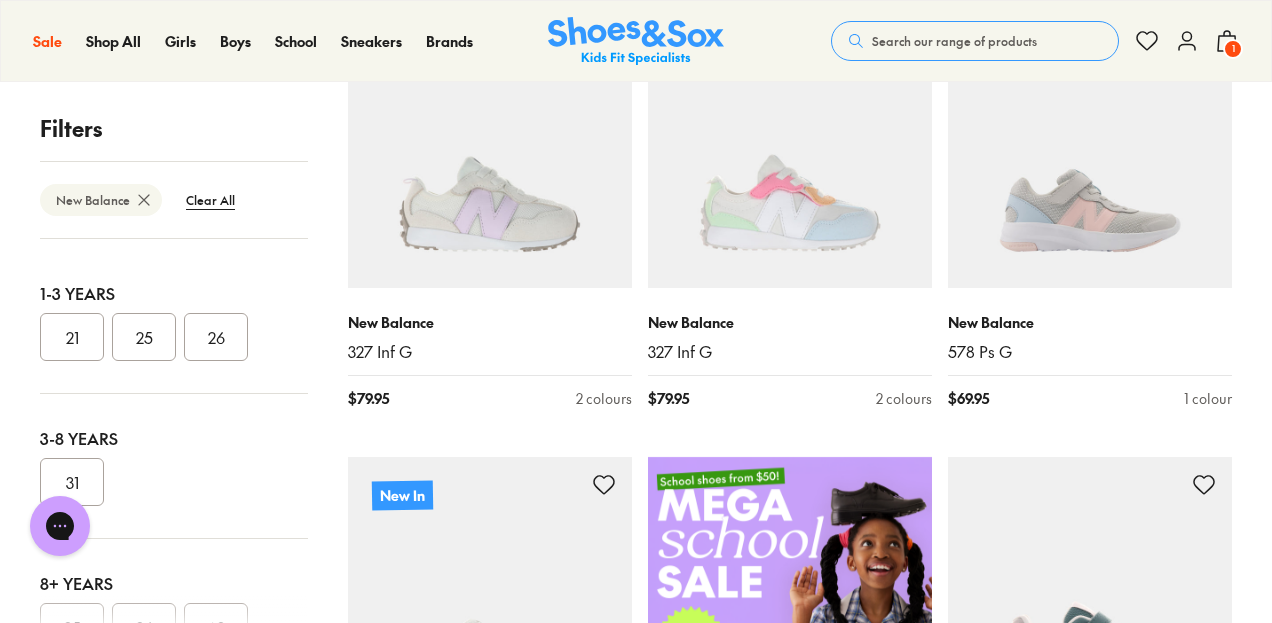 click on "26" at bounding box center [216, 337] 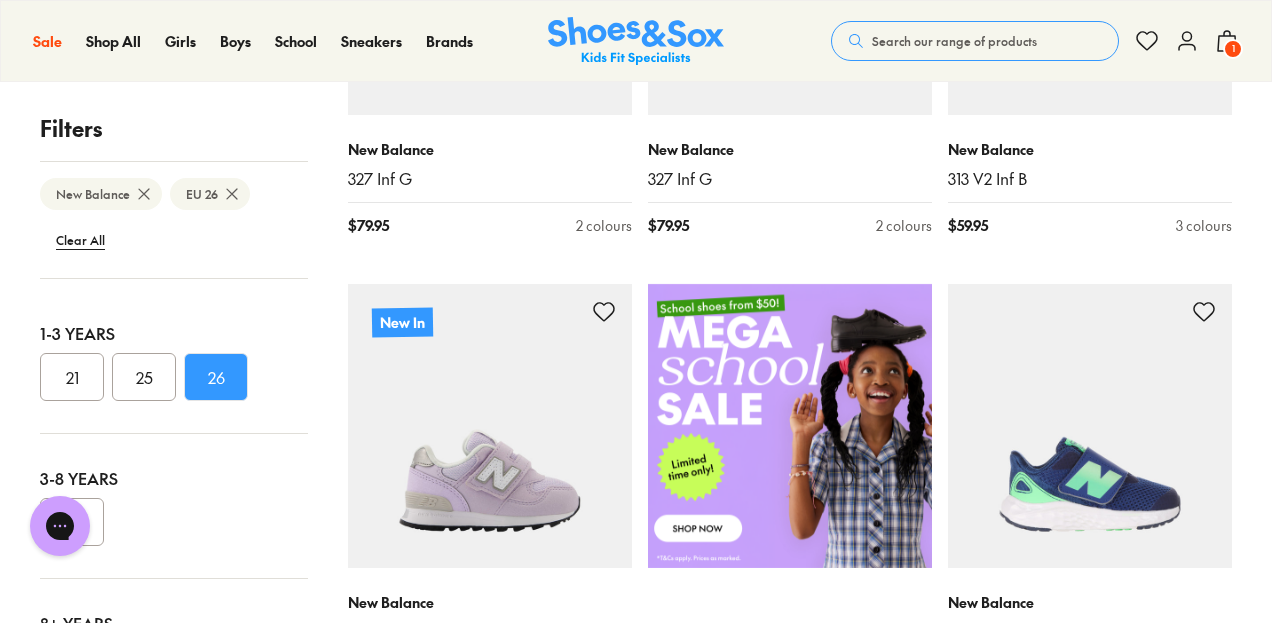 scroll, scrollTop: 604, scrollLeft: 0, axis: vertical 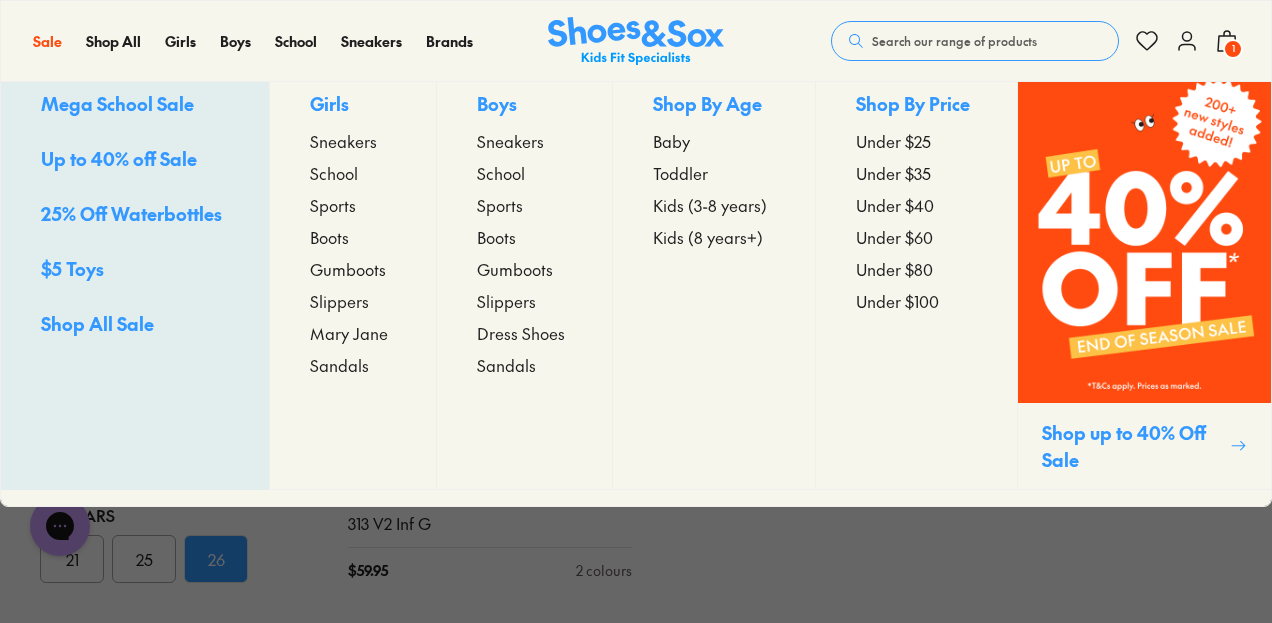 click on "Up to 40% off Sale" at bounding box center [119, 158] 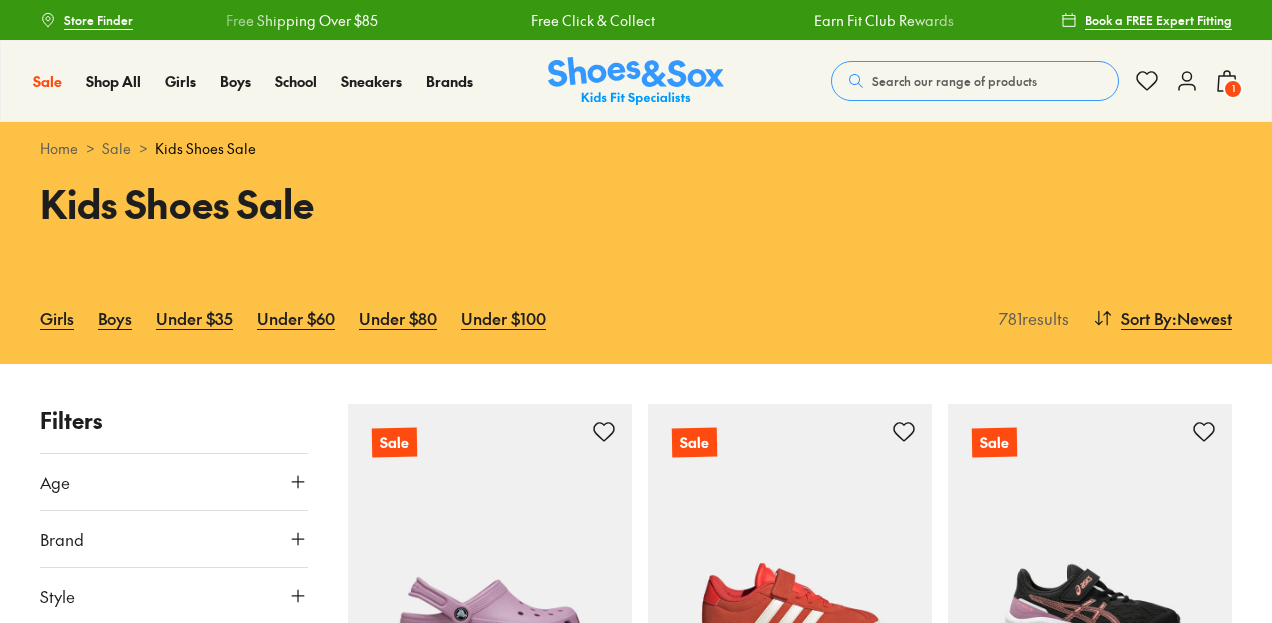 scroll, scrollTop: 0, scrollLeft: 0, axis: both 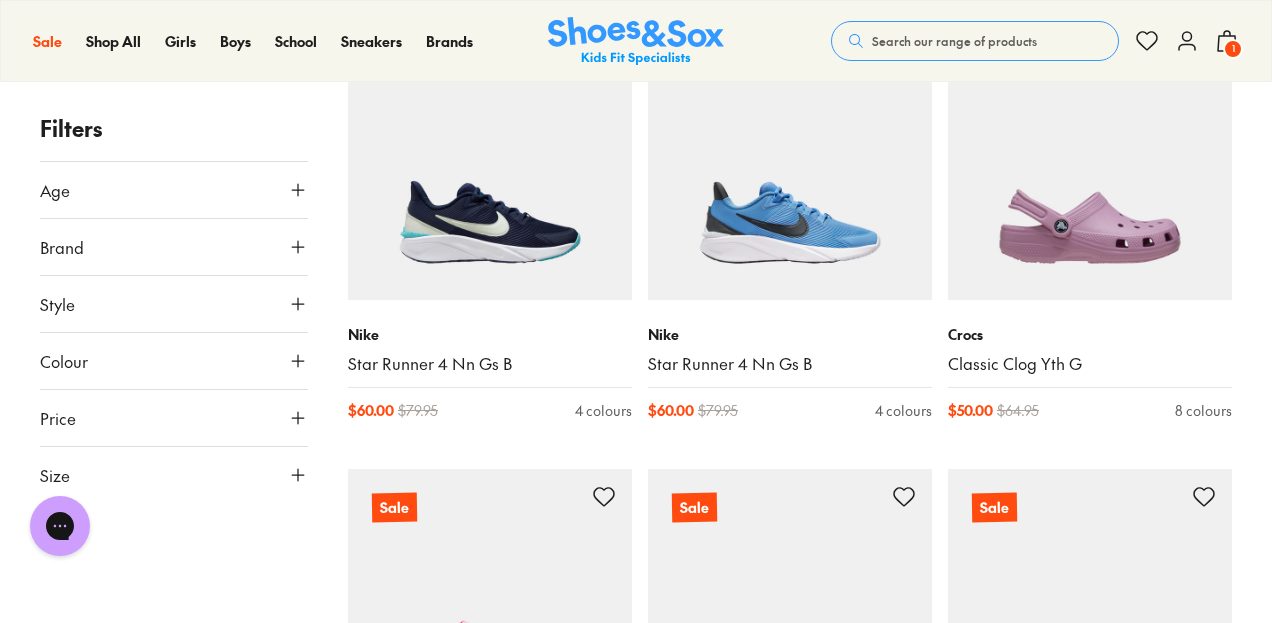 click on "Age" at bounding box center (174, 190) 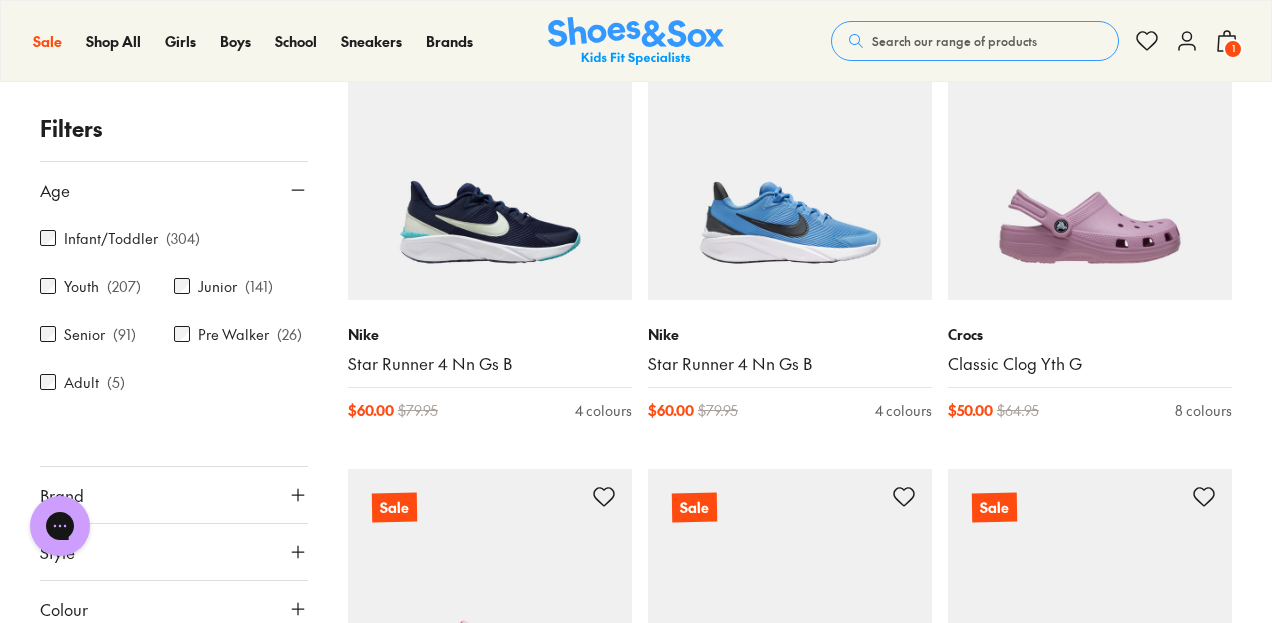 click on "Age" at bounding box center [174, 190] 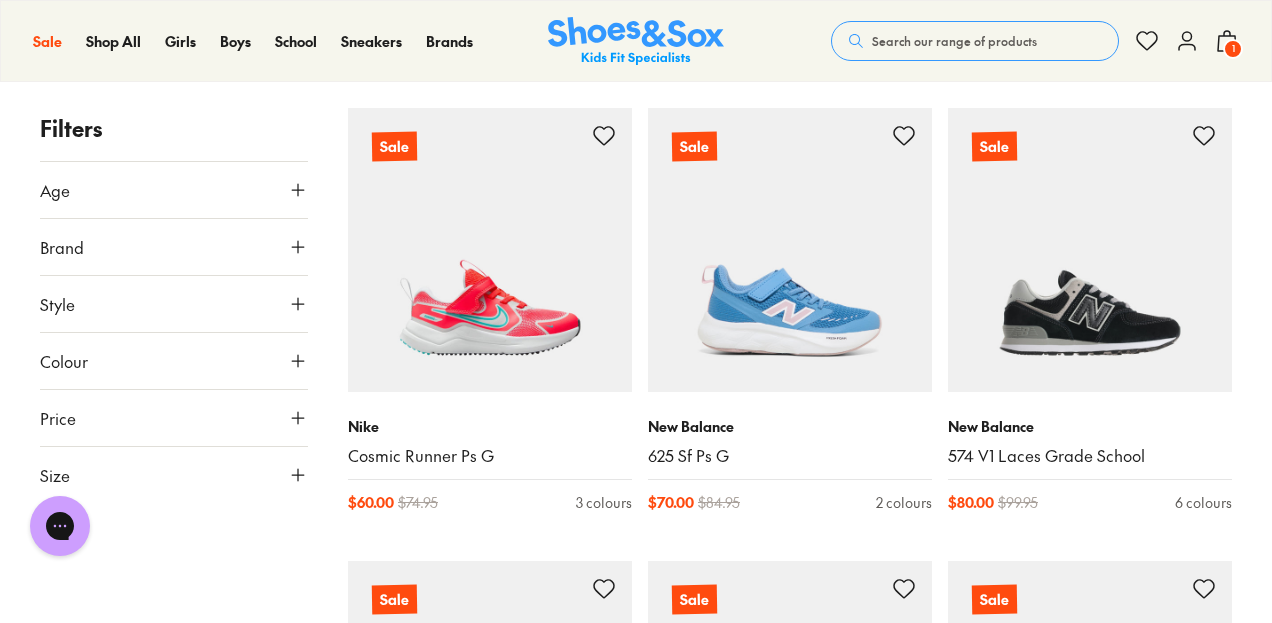 scroll, scrollTop: 2500, scrollLeft: 0, axis: vertical 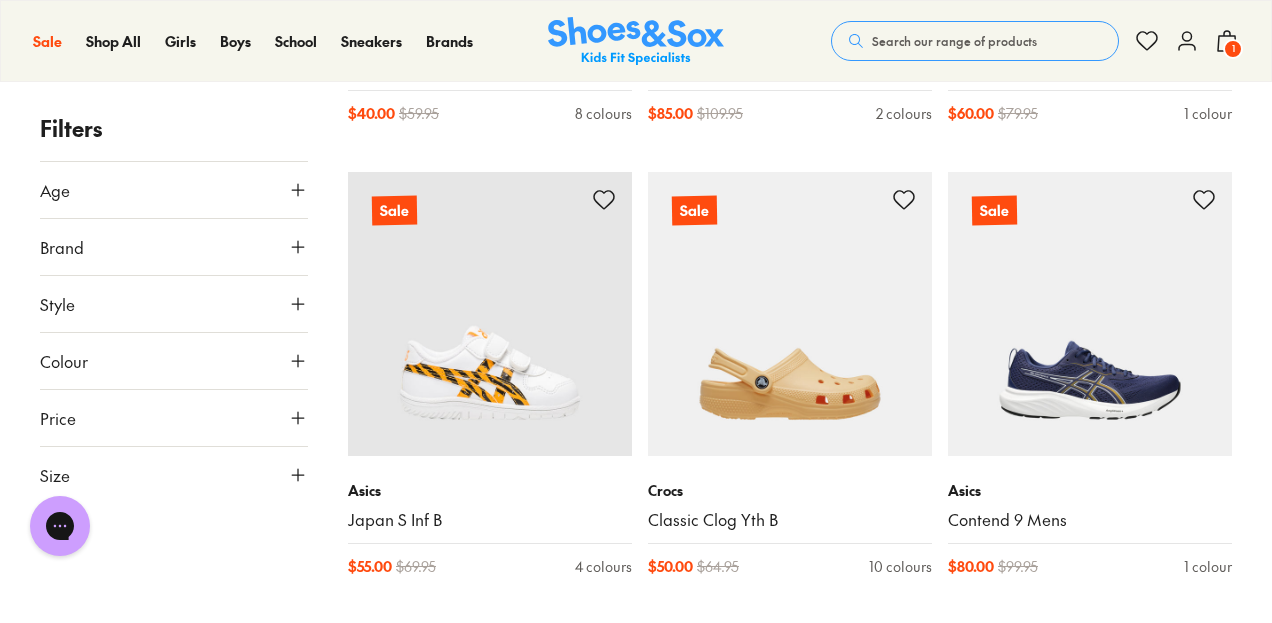 click on "Brand" at bounding box center (174, 247) 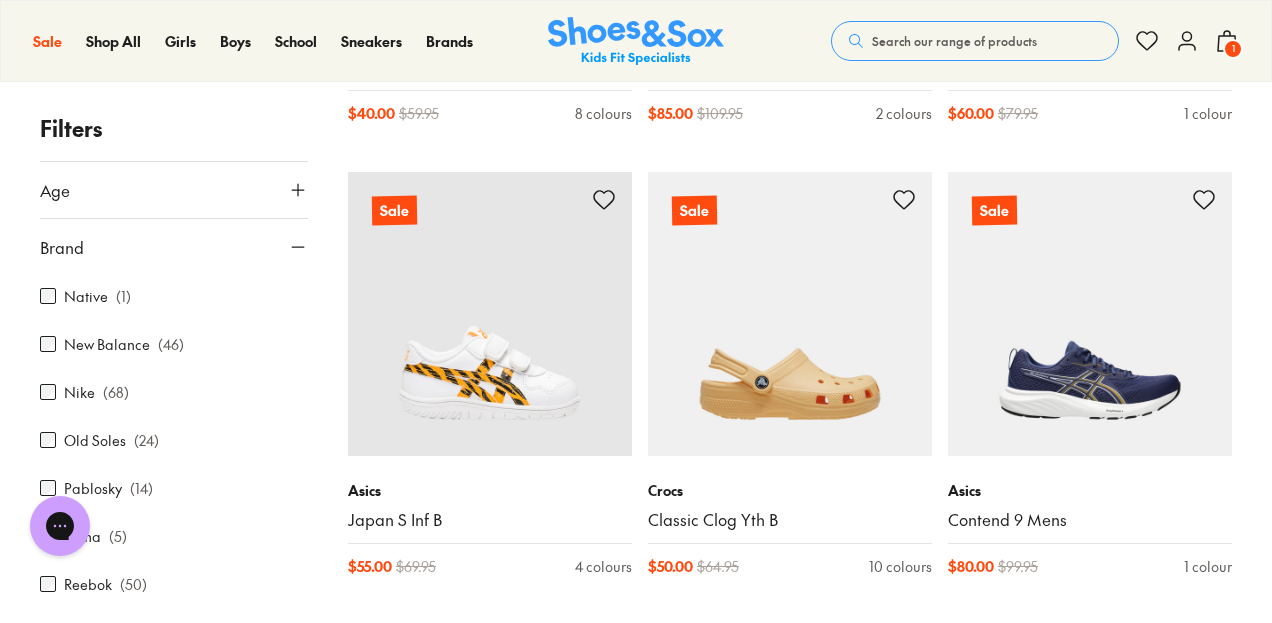 scroll, scrollTop: 700, scrollLeft: 0, axis: vertical 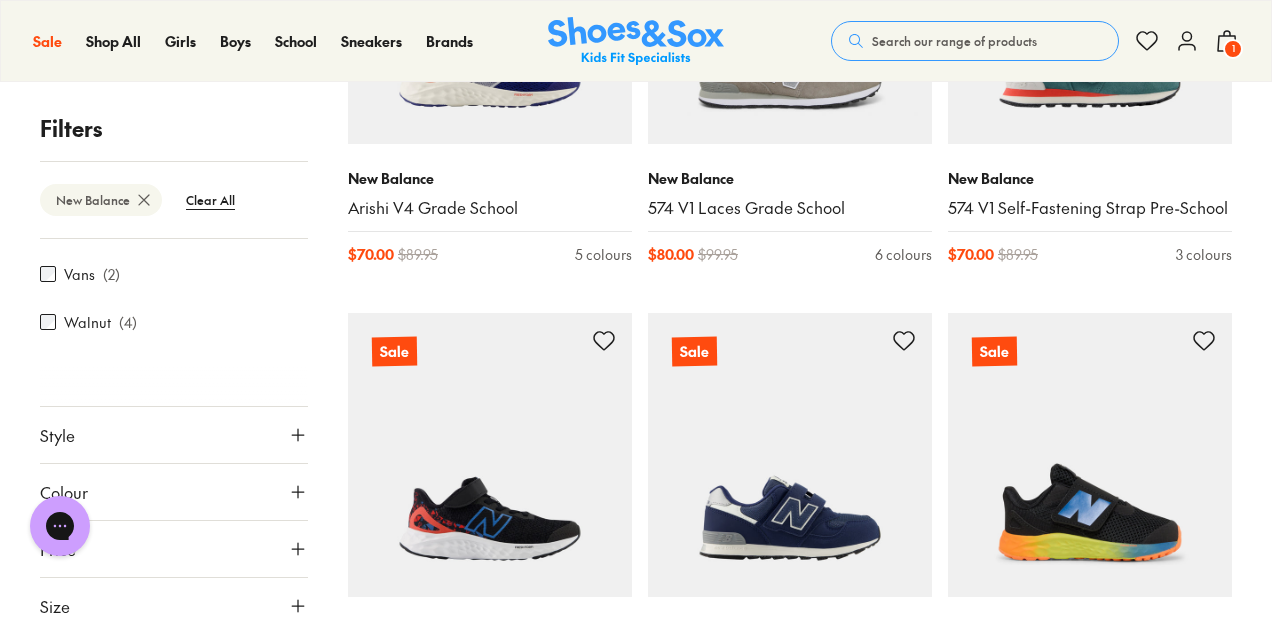 click on "Size" at bounding box center [174, 606] 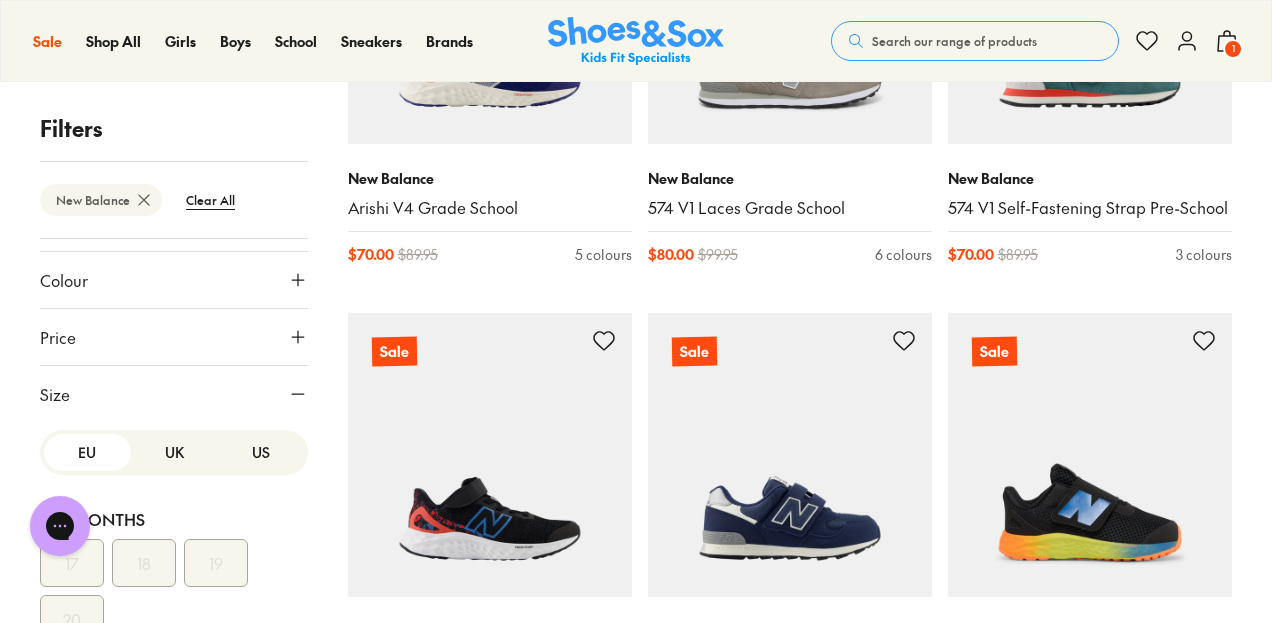scroll, scrollTop: 630, scrollLeft: 0, axis: vertical 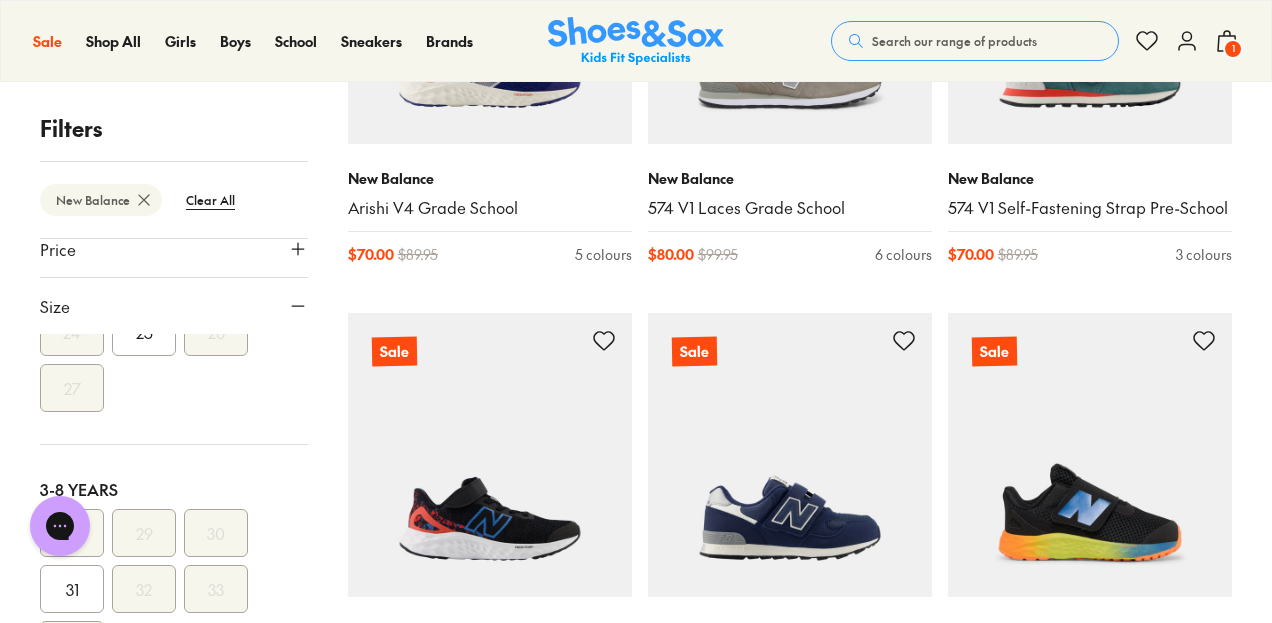 click on "25" at bounding box center [144, 332] 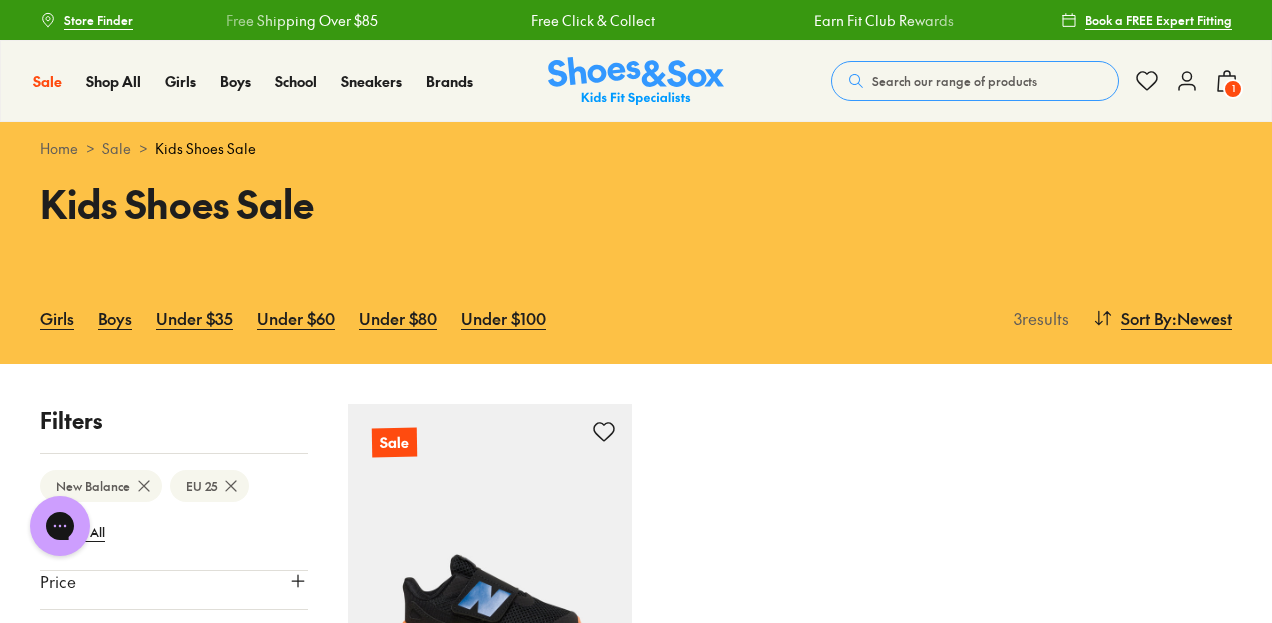 scroll, scrollTop: 200, scrollLeft: 0, axis: vertical 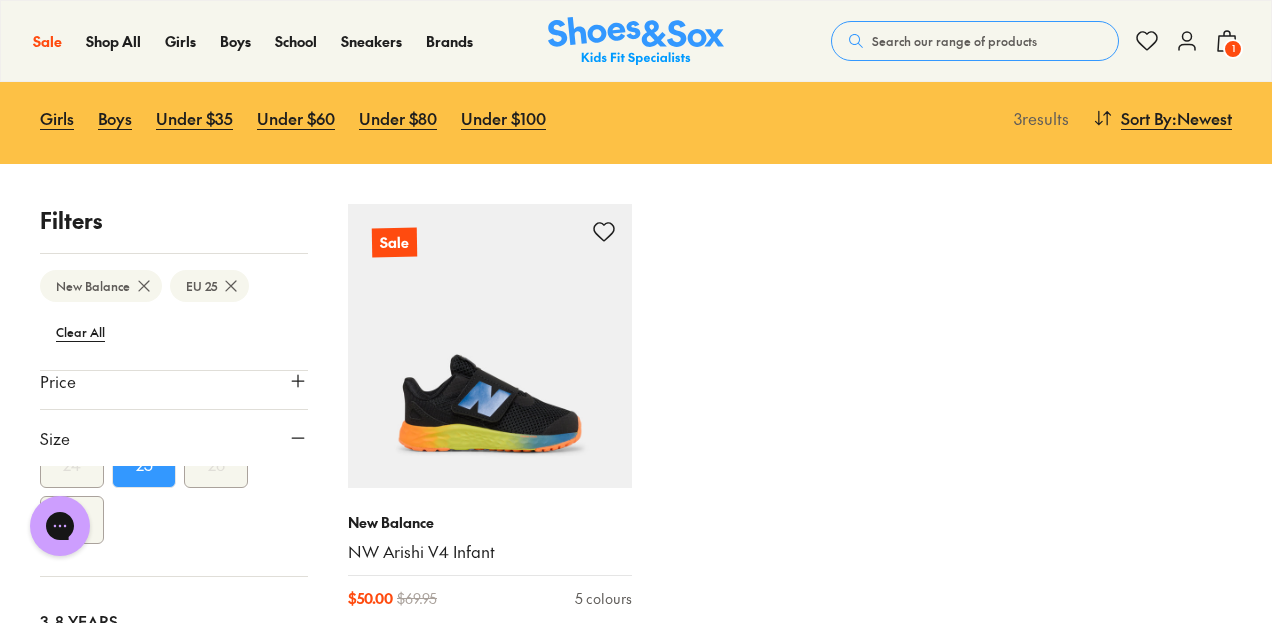 click at bounding box center (490, 346) 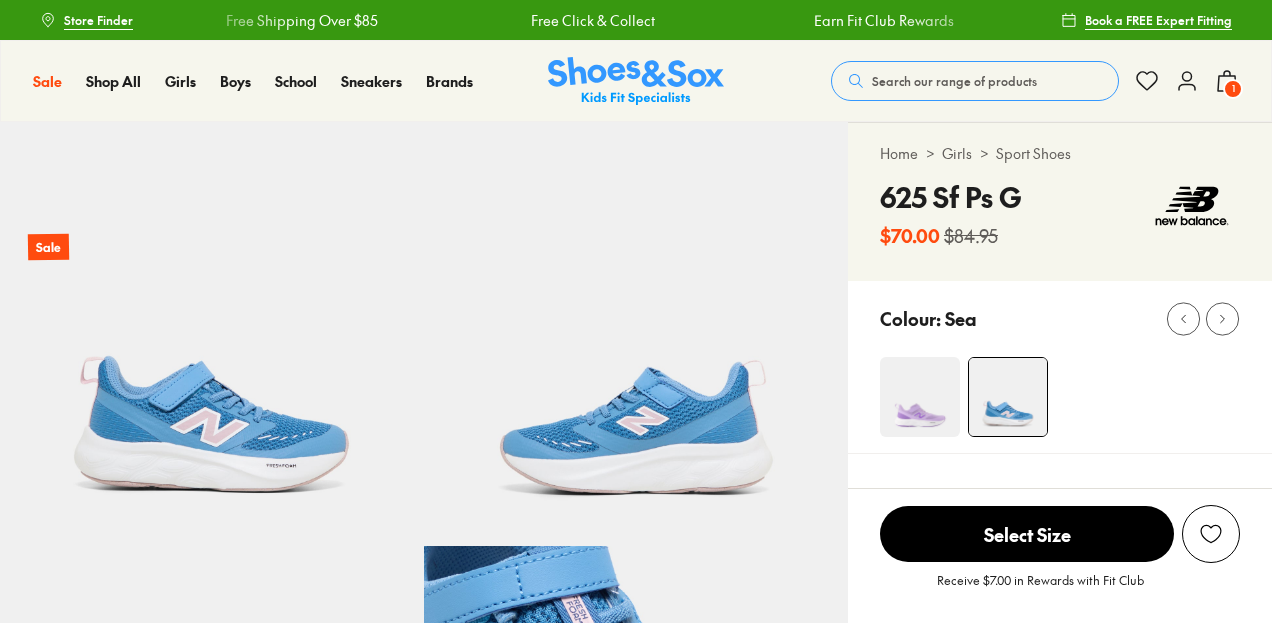 scroll, scrollTop: 0, scrollLeft: 0, axis: both 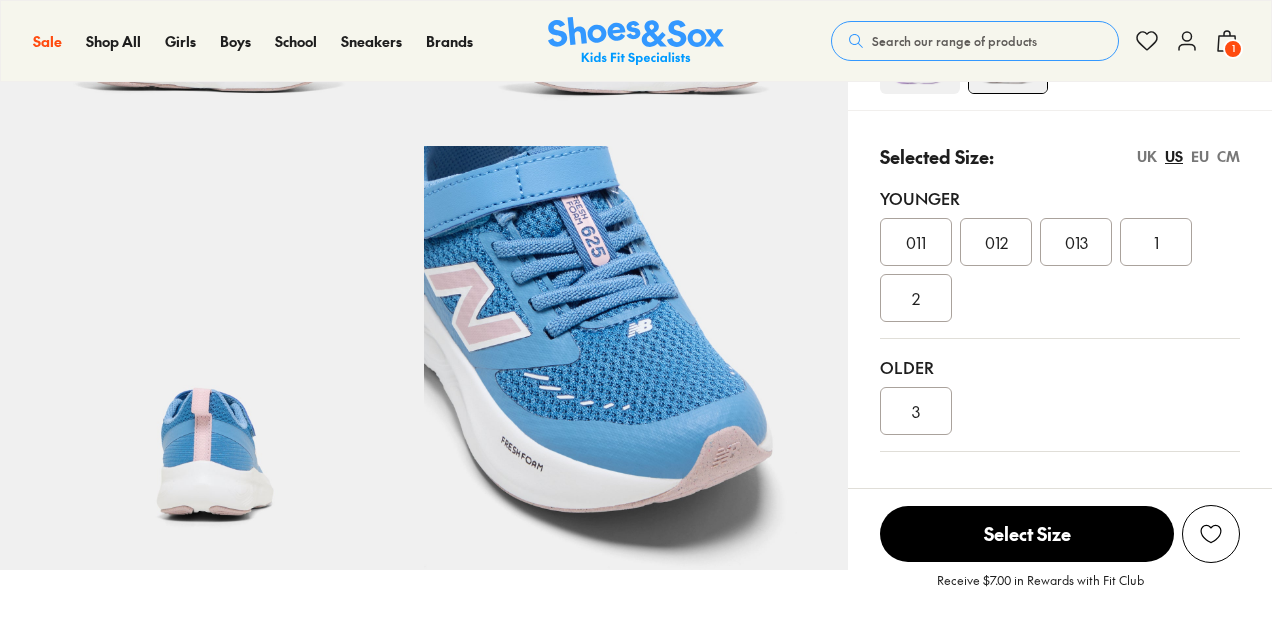 select on "*" 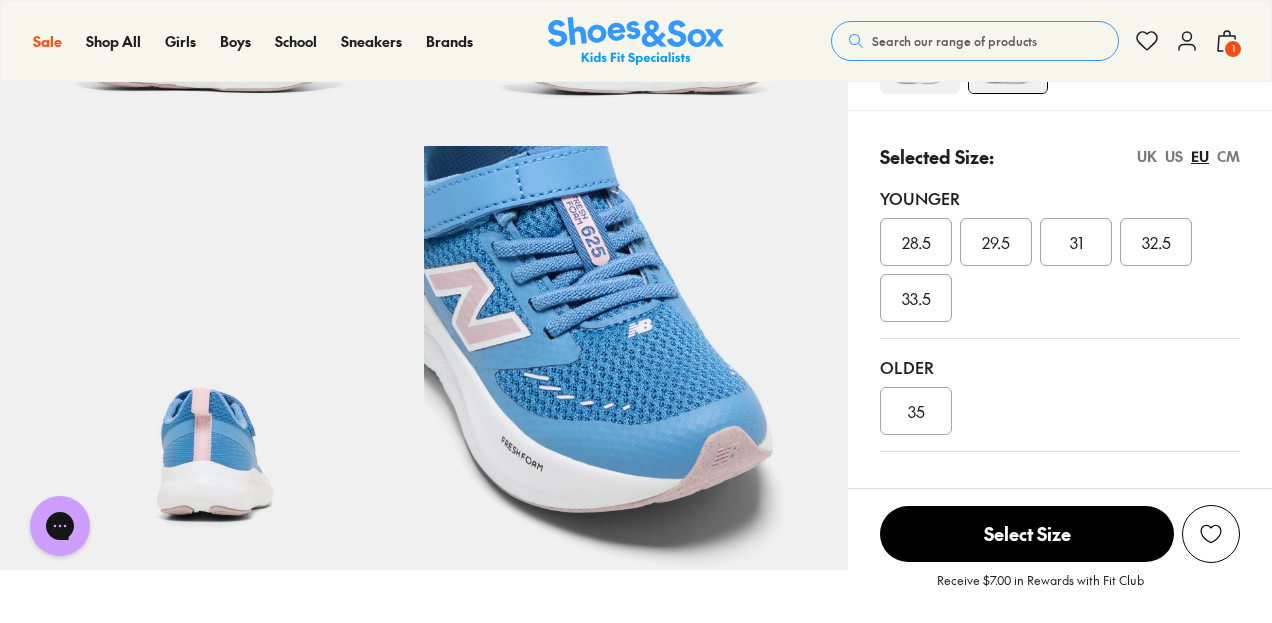 scroll, scrollTop: 0, scrollLeft: 0, axis: both 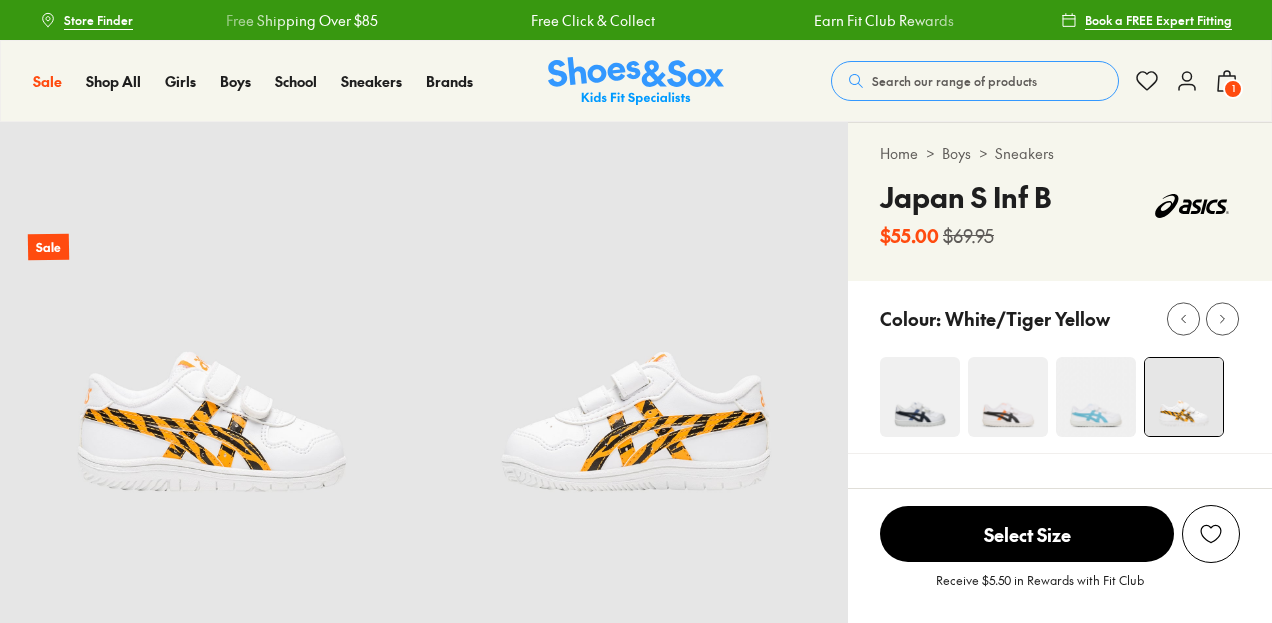 select on "*" 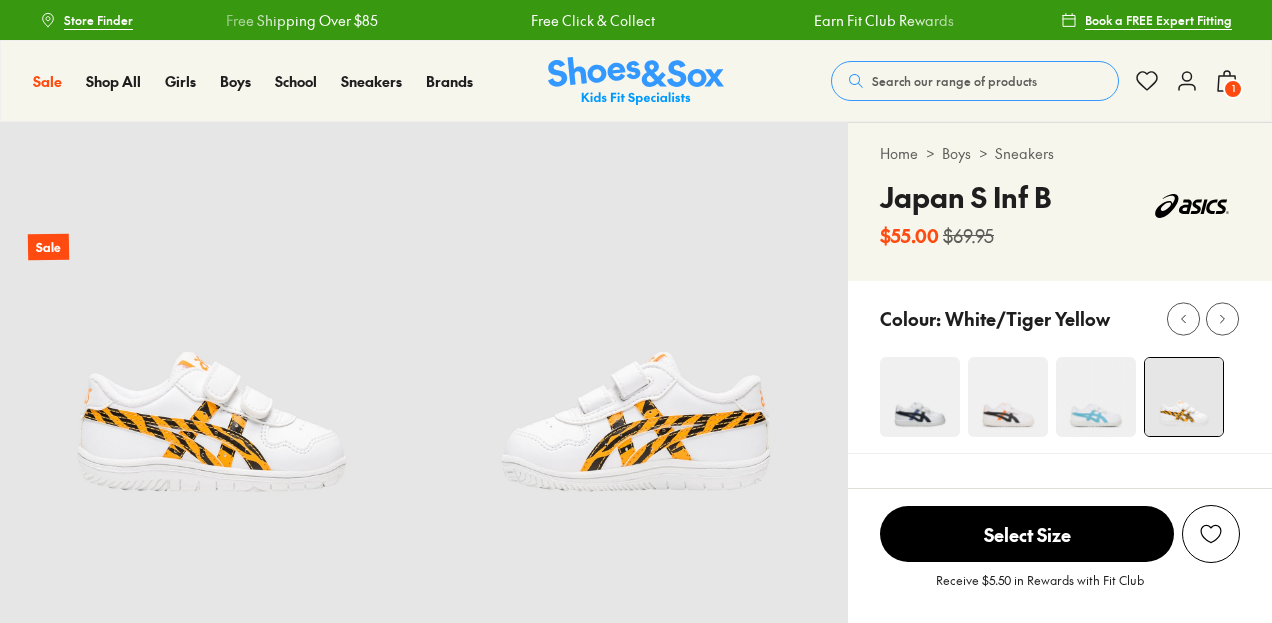 scroll, scrollTop: 0, scrollLeft: 0, axis: both 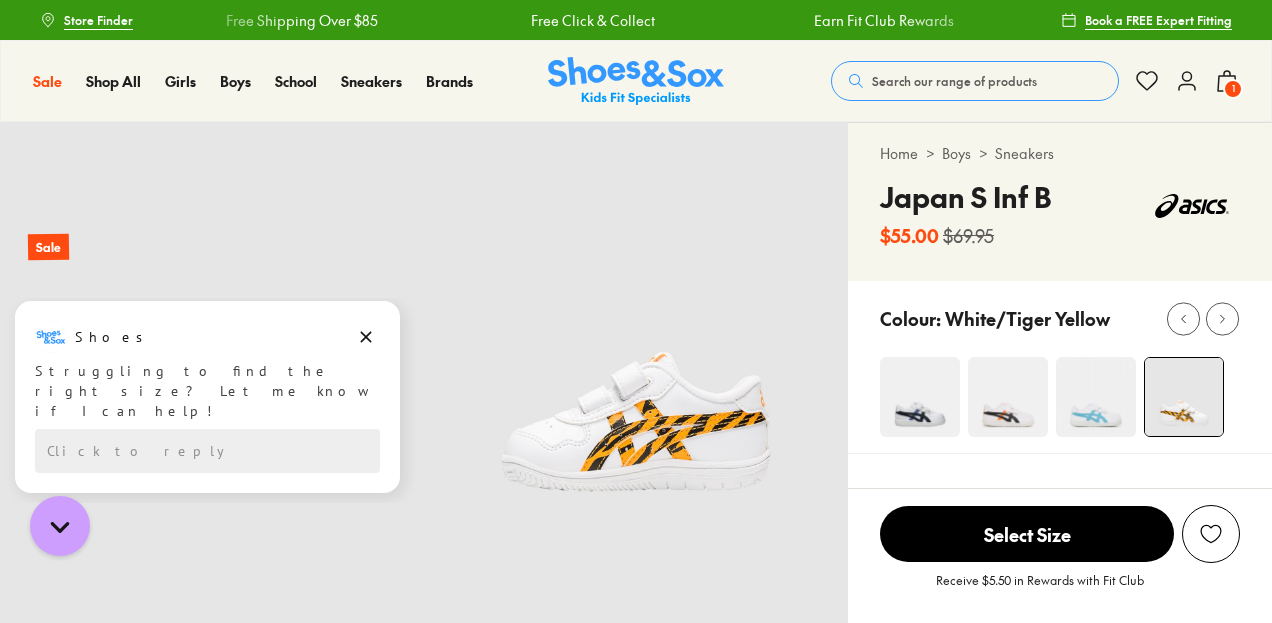 click 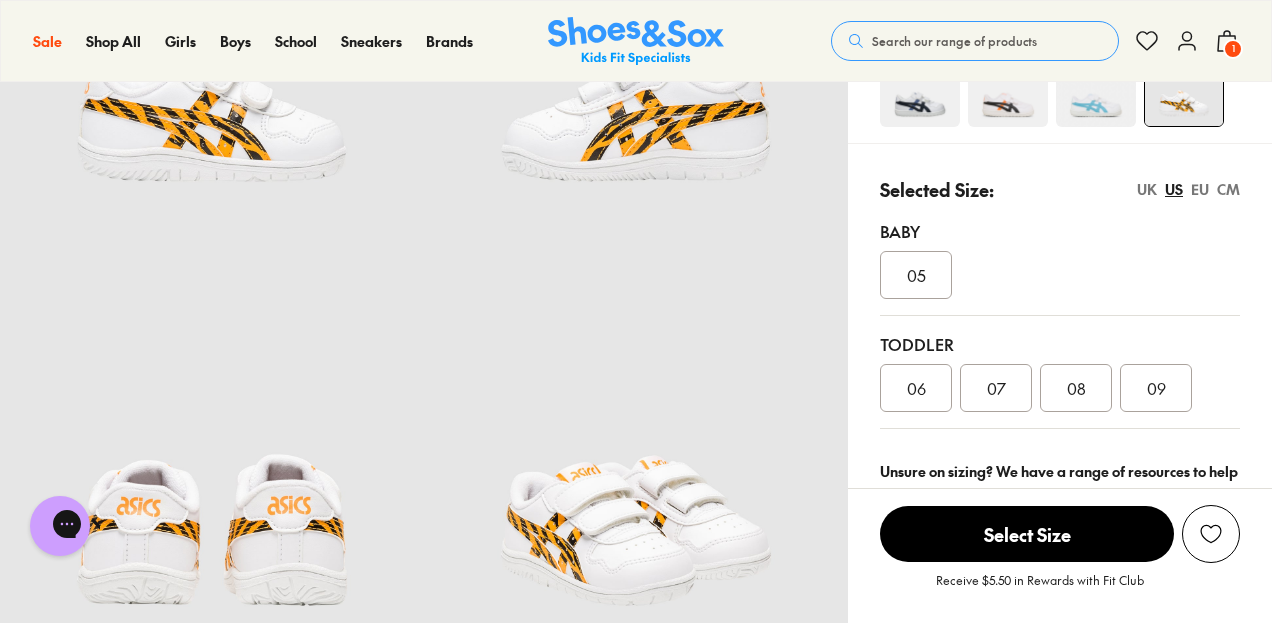 scroll, scrollTop: 400, scrollLeft: 0, axis: vertical 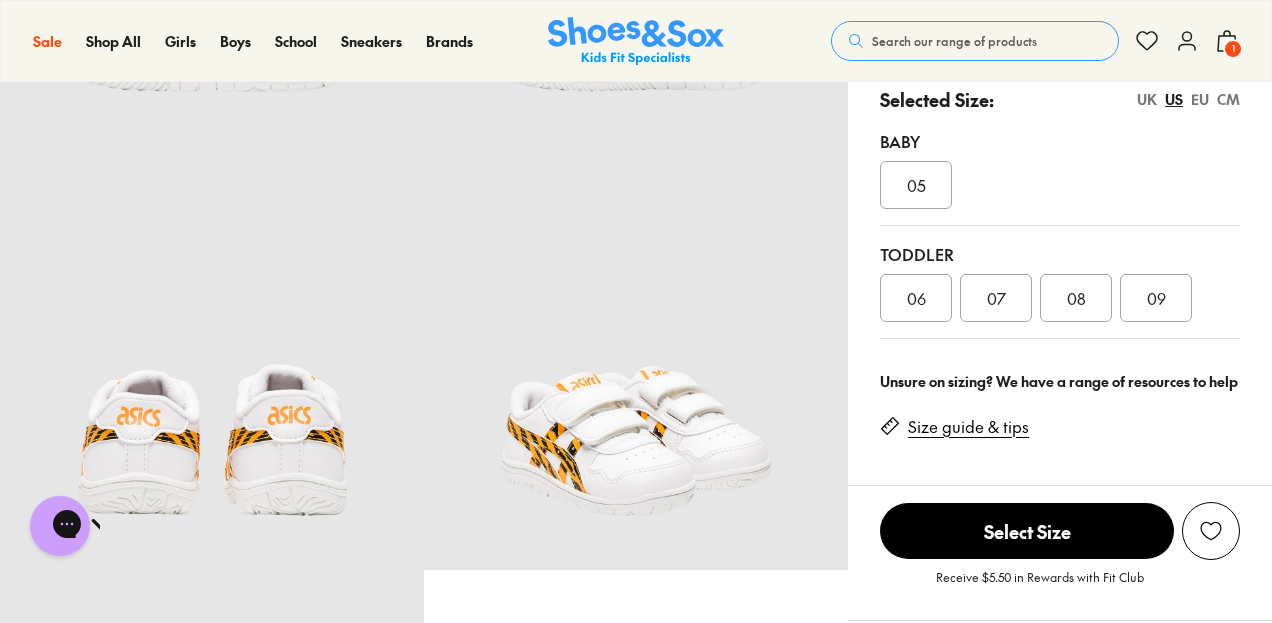 click on "EU" at bounding box center [1200, 99] 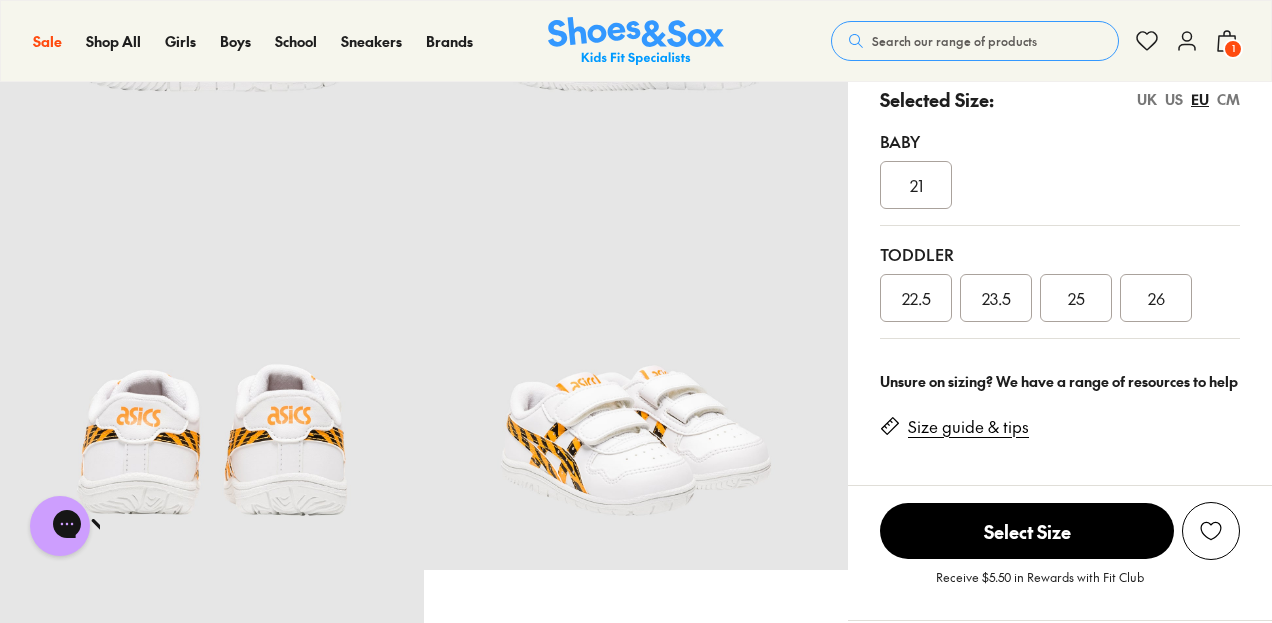 click on "26" at bounding box center [1156, 298] 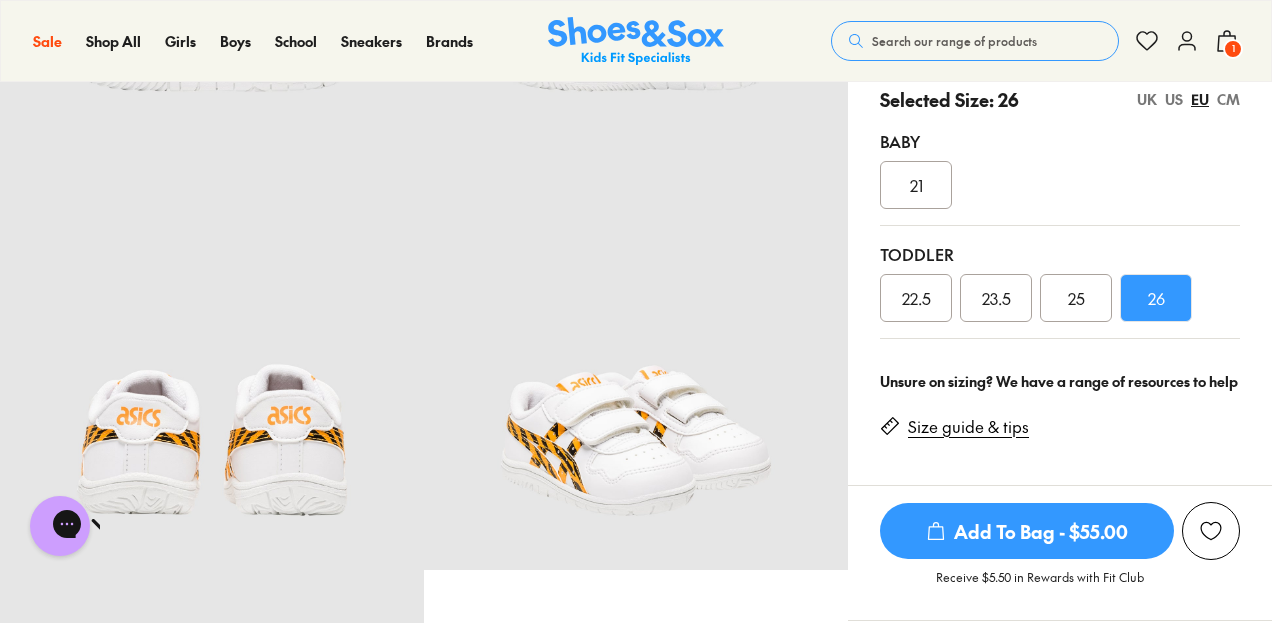 scroll, scrollTop: 800, scrollLeft: 0, axis: vertical 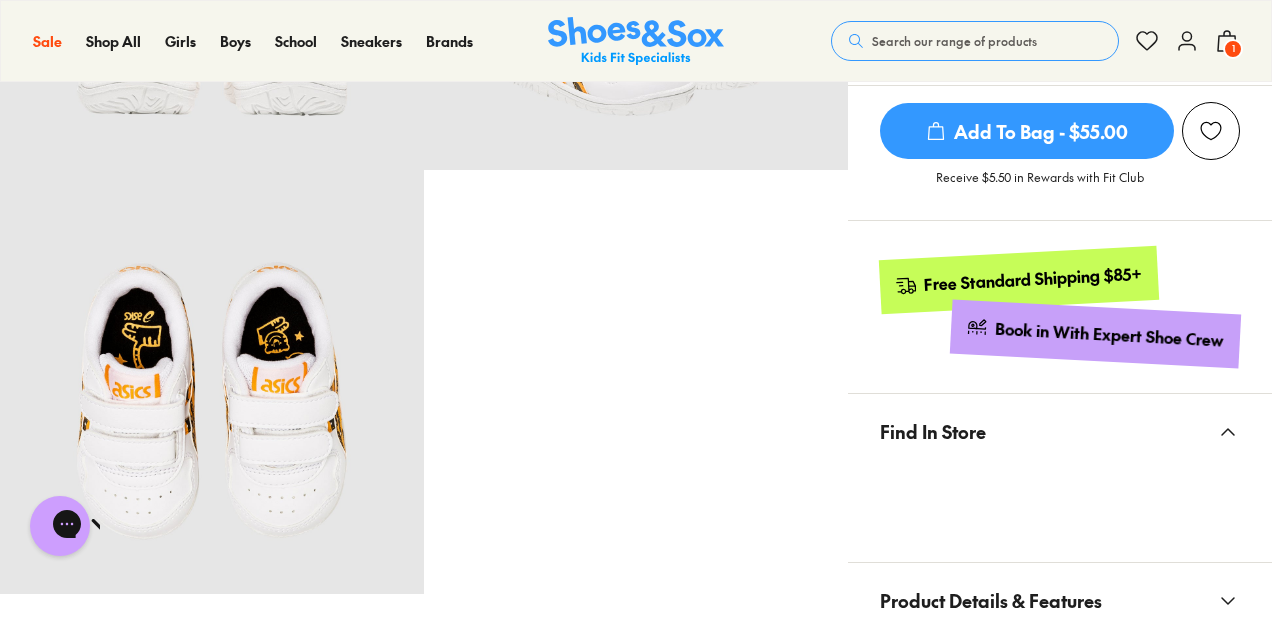 click on "Add To Bag - $55.00" at bounding box center (1027, 131) 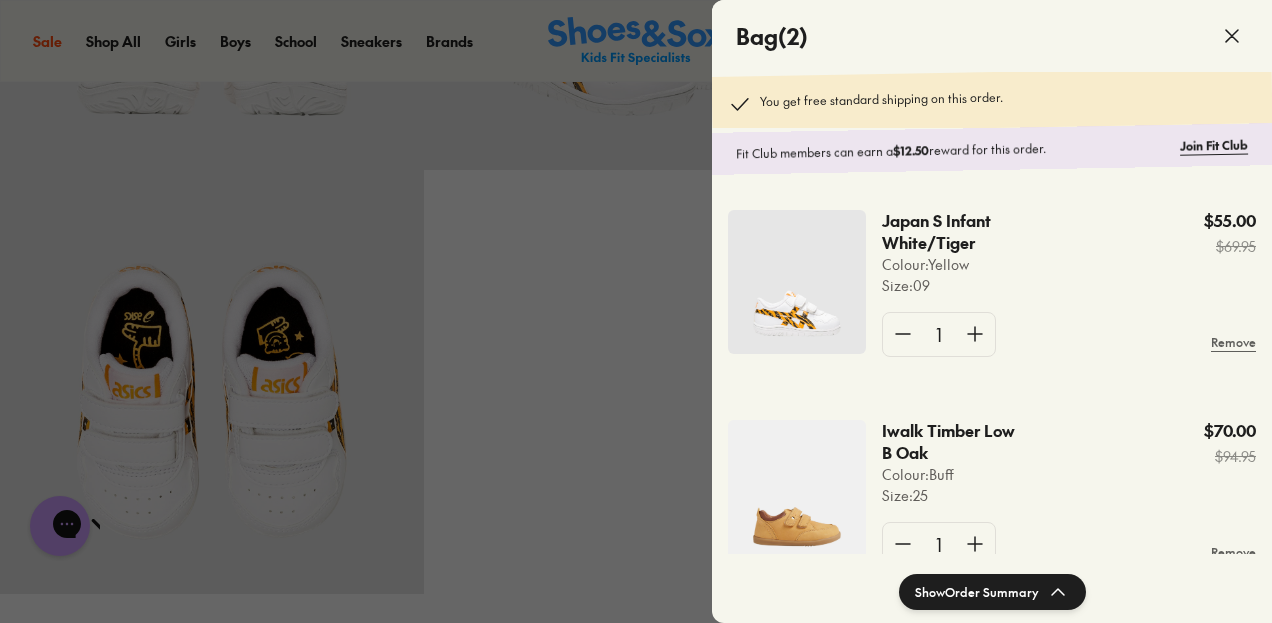 scroll, scrollTop: 60, scrollLeft: 0, axis: vertical 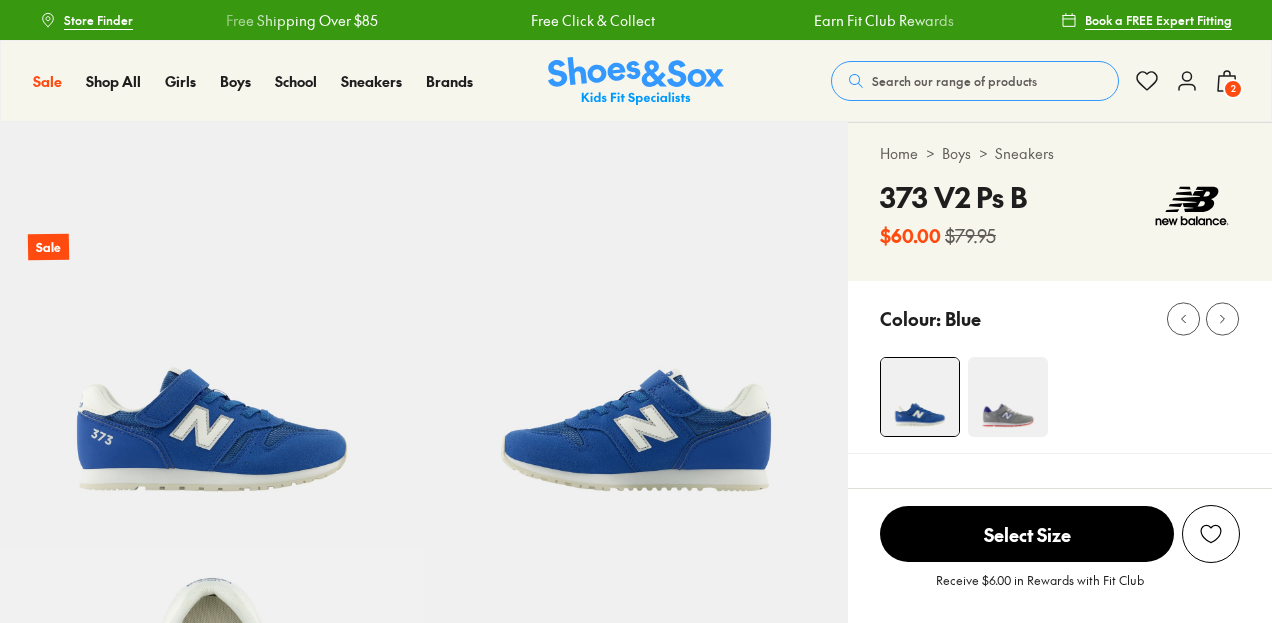 select on "*" 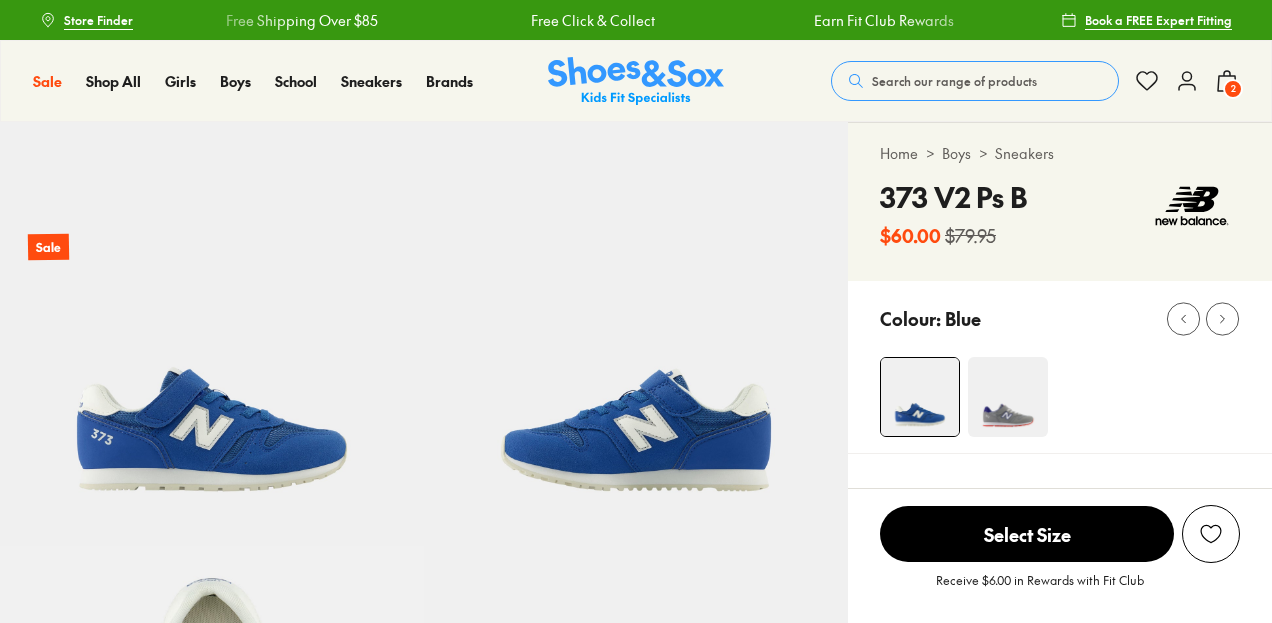 scroll, scrollTop: 0, scrollLeft: 0, axis: both 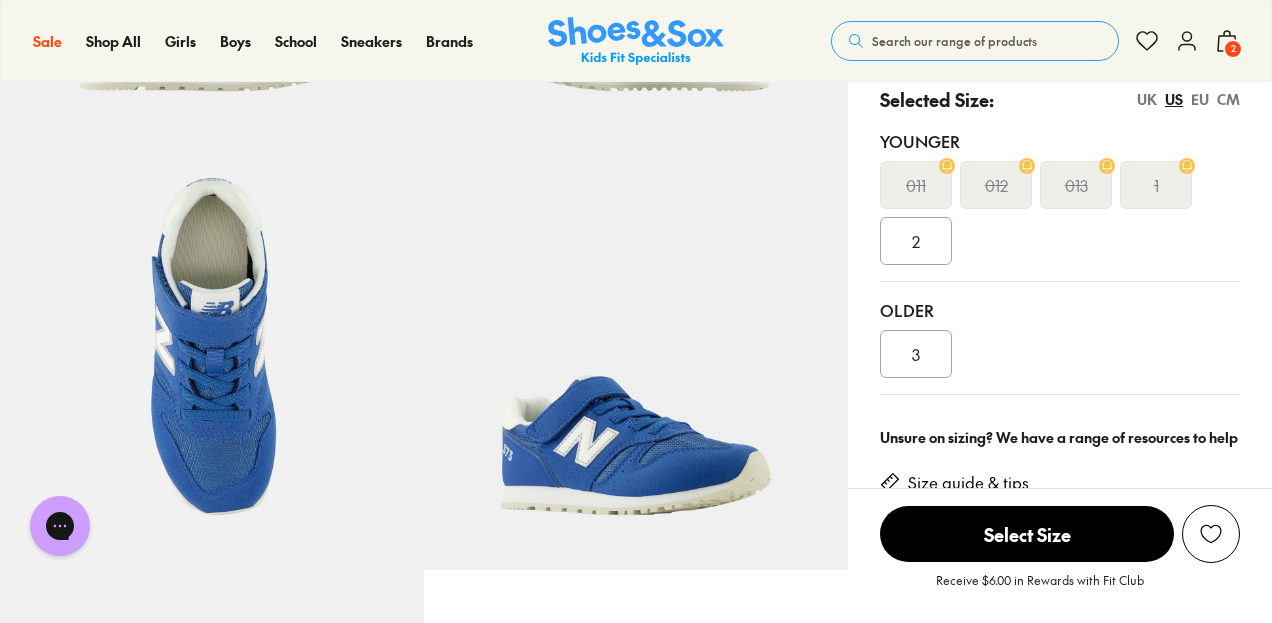 click on "EU" at bounding box center (1200, 99) 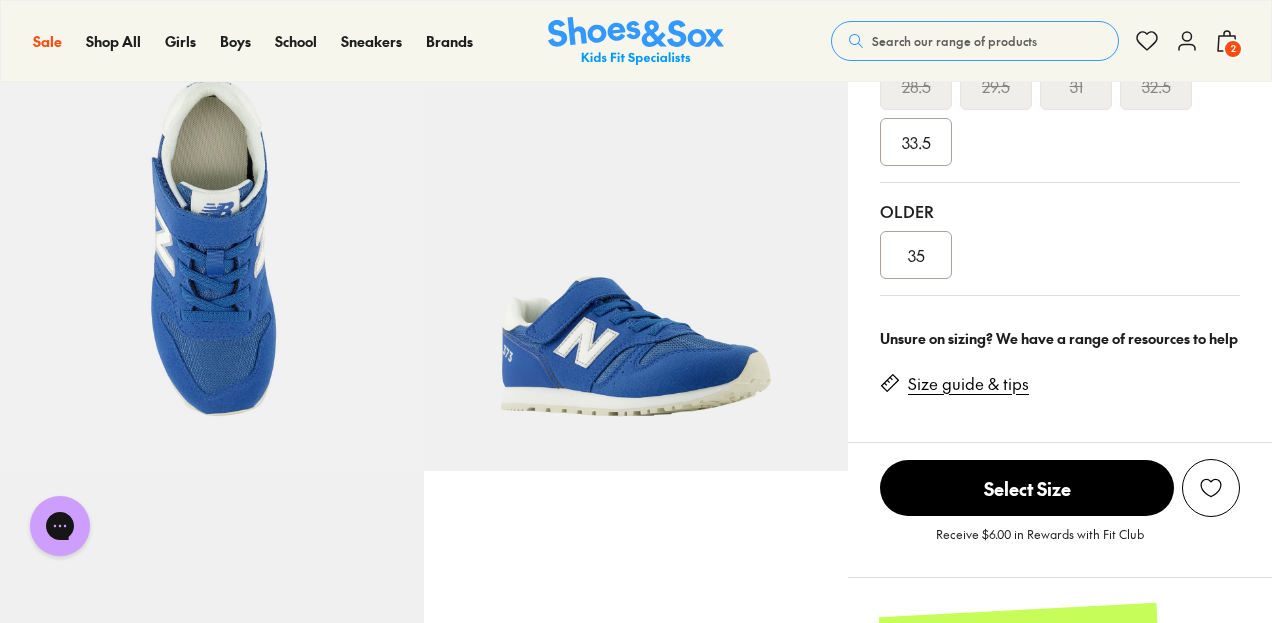 scroll, scrollTop: 500, scrollLeft: 0, axis: vertical 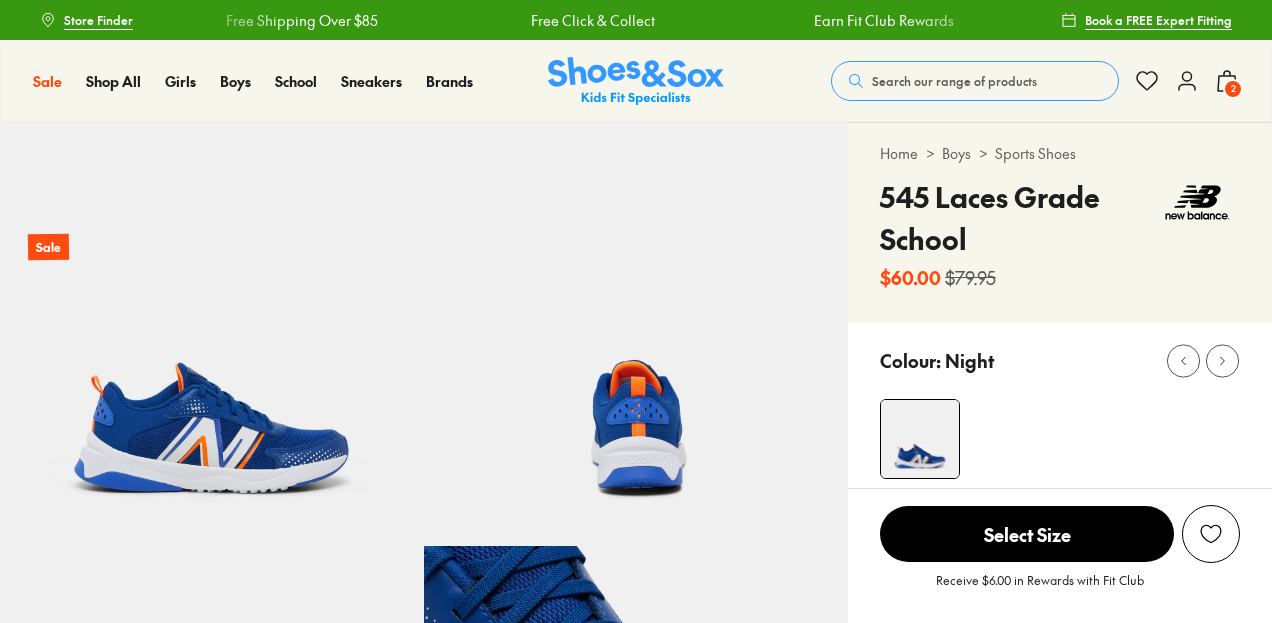 select on "*" 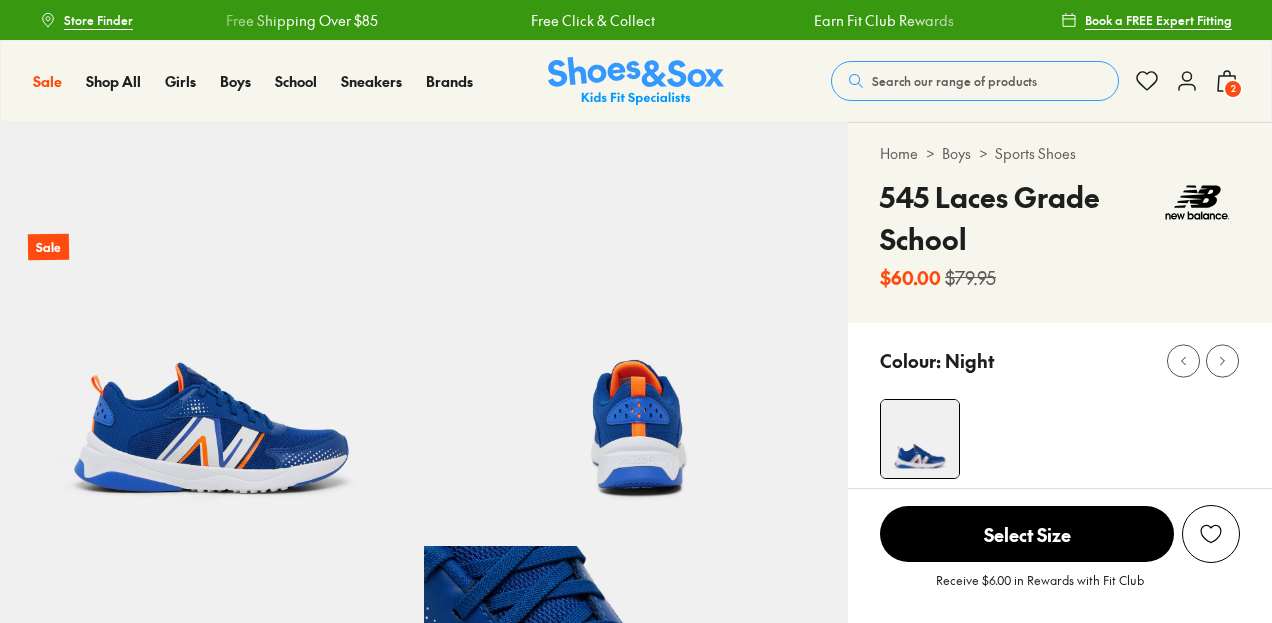 scroll, scrollTop: 0, scrollLeft: 0, axis: both 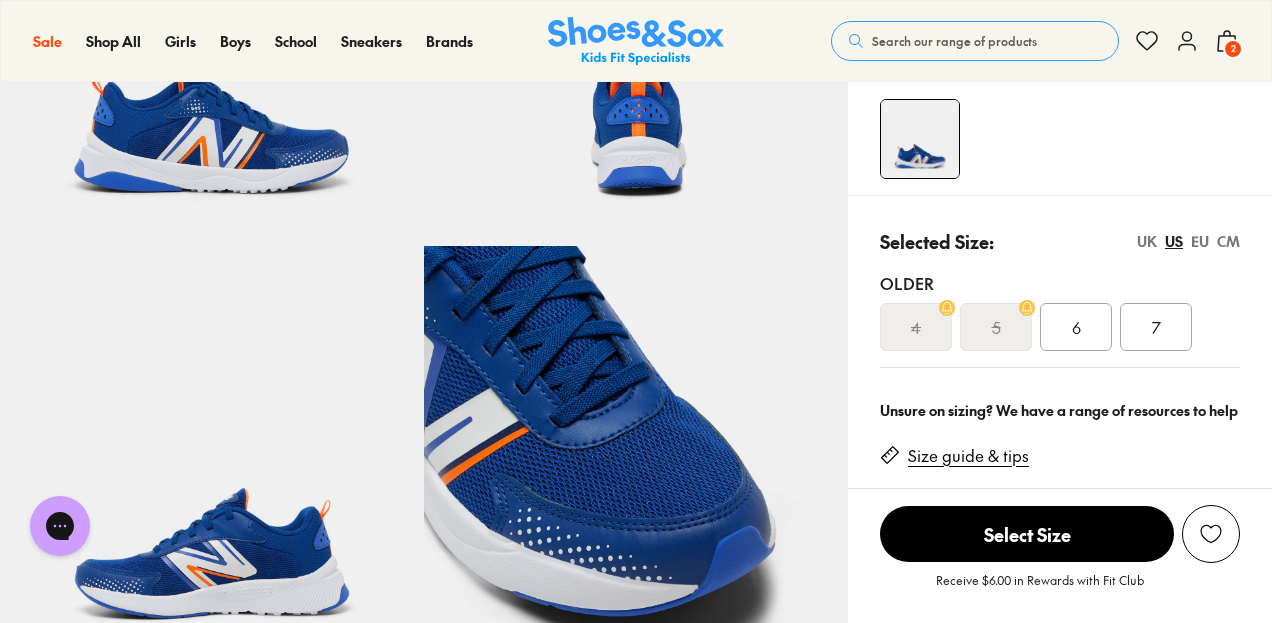 click on "EU" at bounding box center (1200, 241) 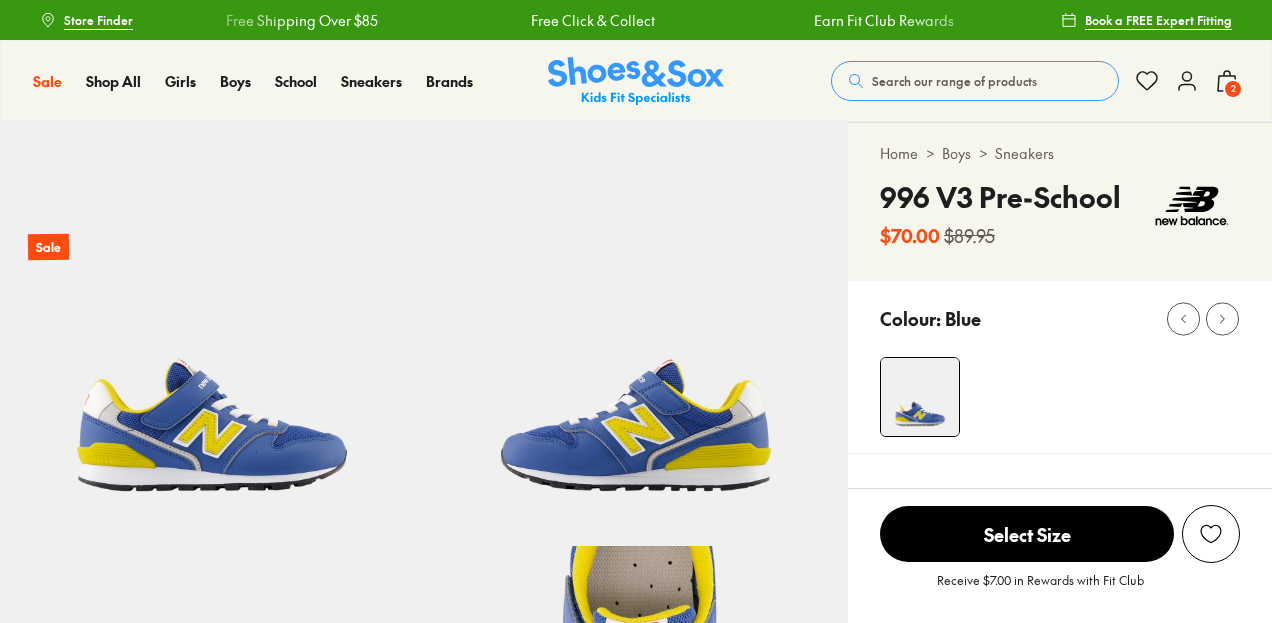 select on "*" 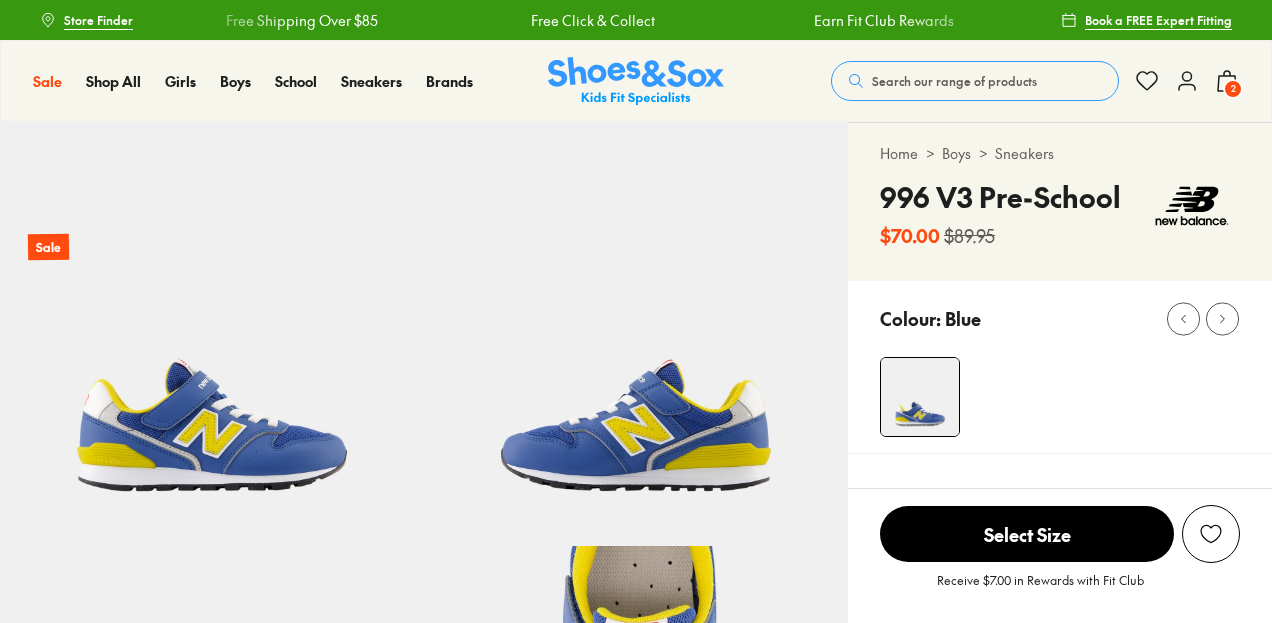 scroll, scrollTop: 0, scrollLeft: 0, axis: both 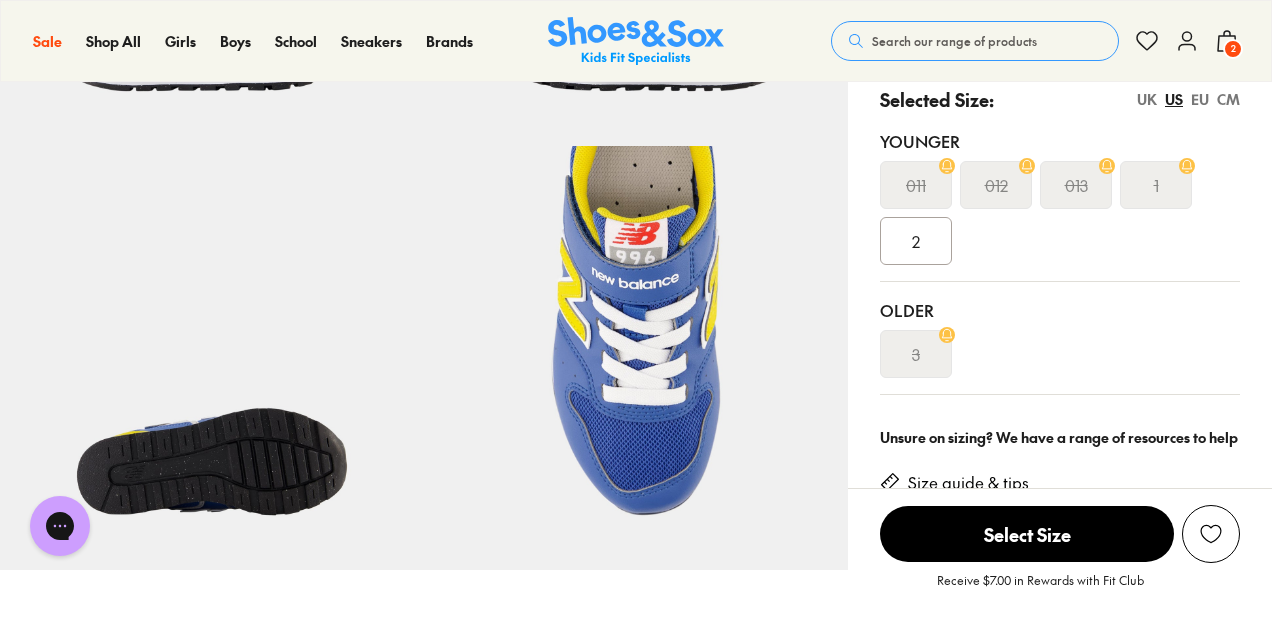 click on "EU" at bounding box center [1200, 99] 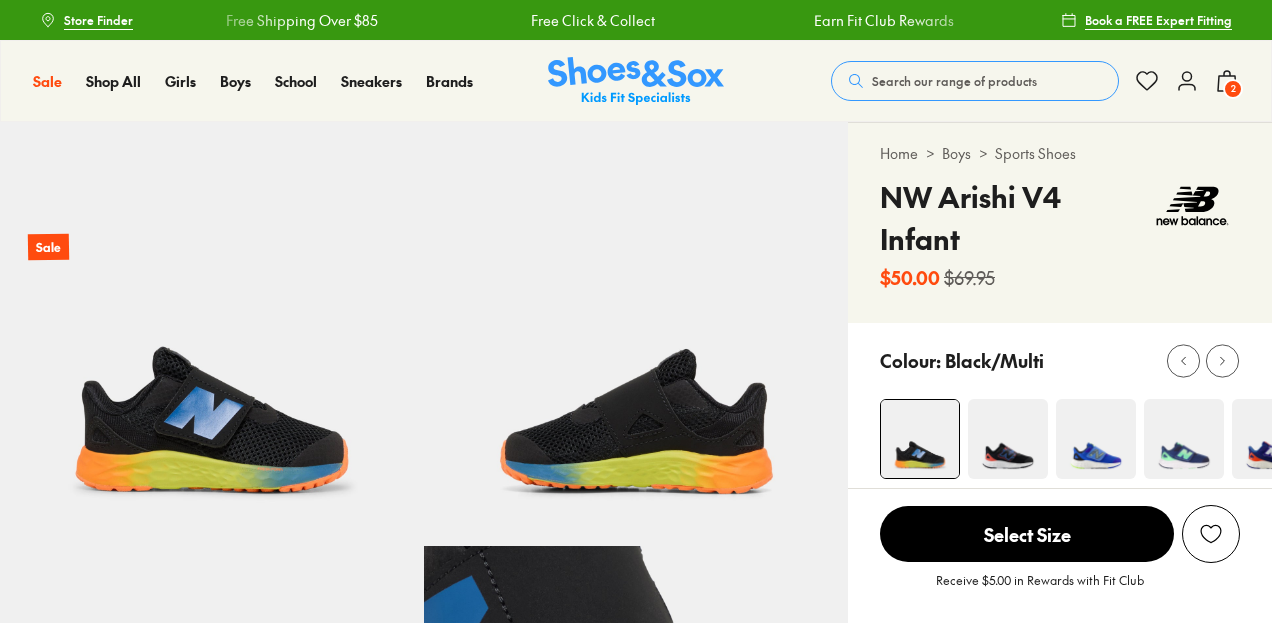 scroll, scrollTop: 0, scrollLeft: 0, axis: both 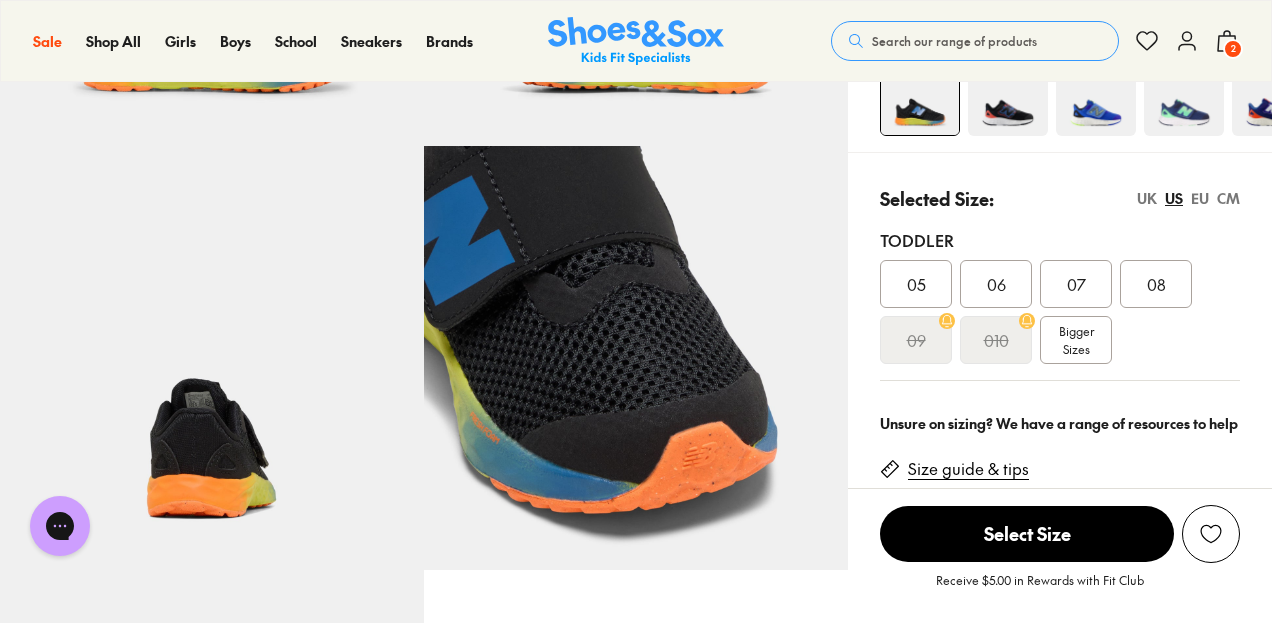 select on "*" 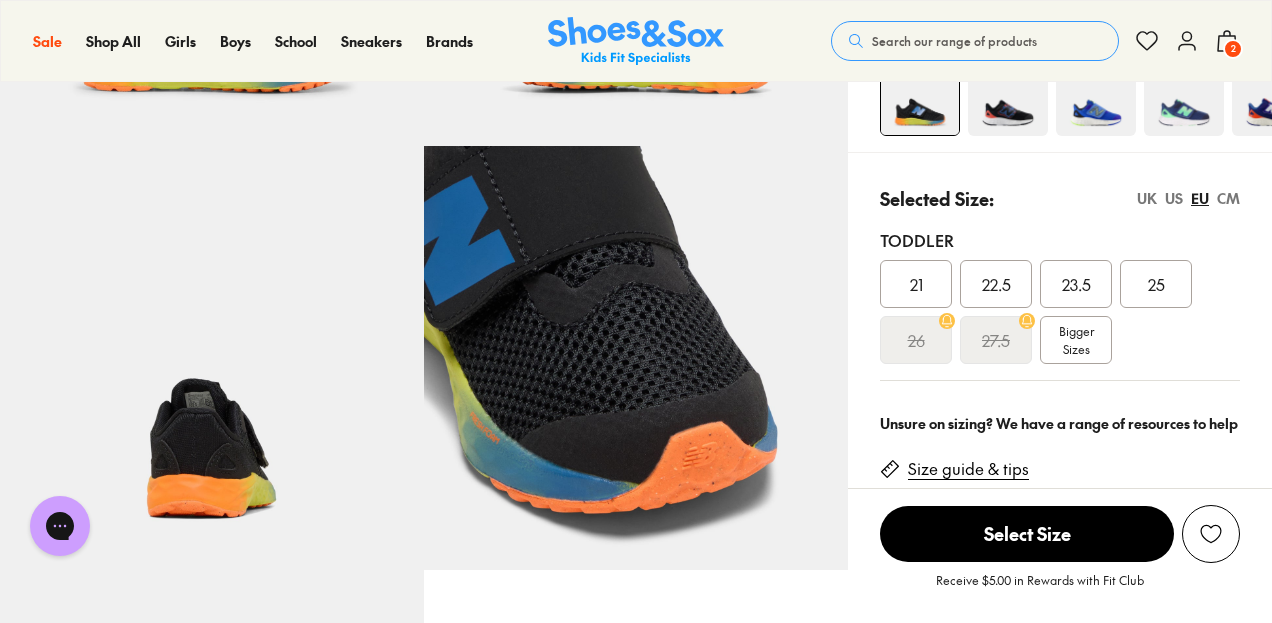 click on "Bigger Sizes" at bounding box center [1076, 340] 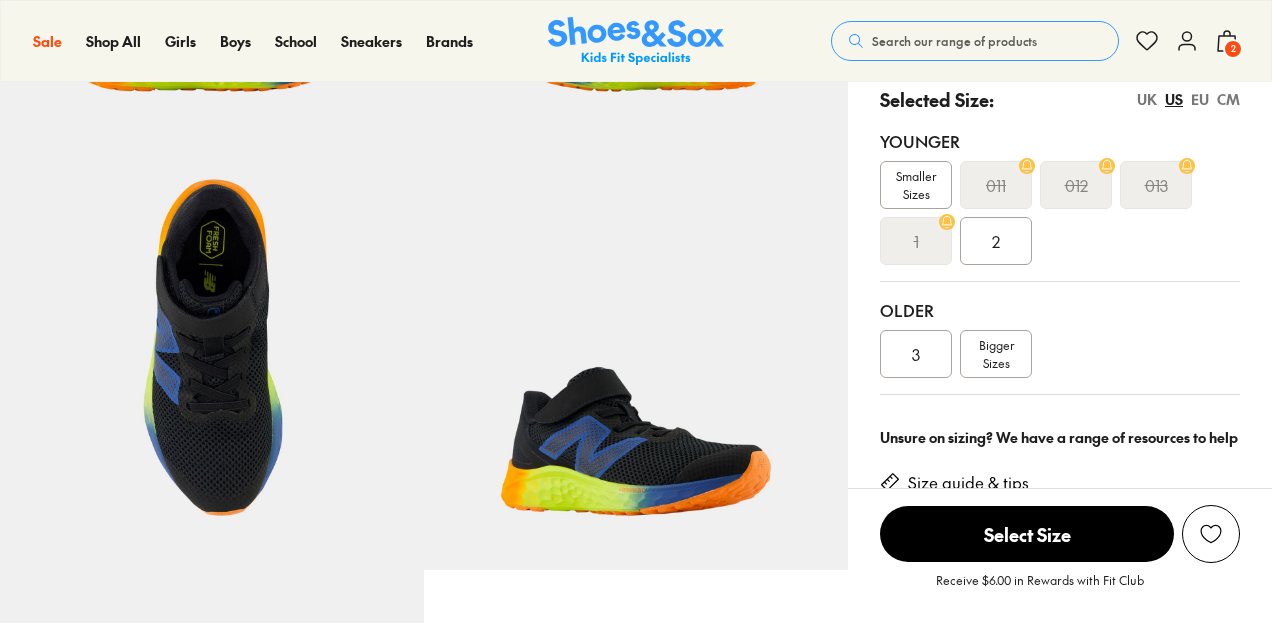 scroll, scrollTop: 400, scrollLeft: 0, axis: vertical 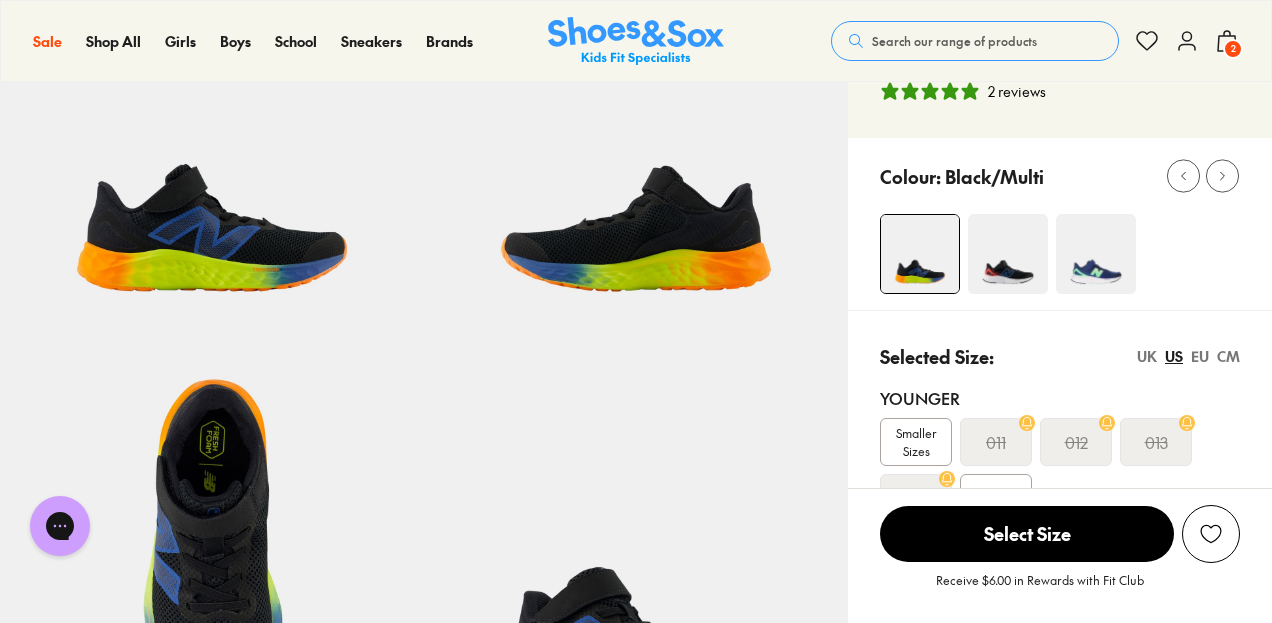 select on "*" 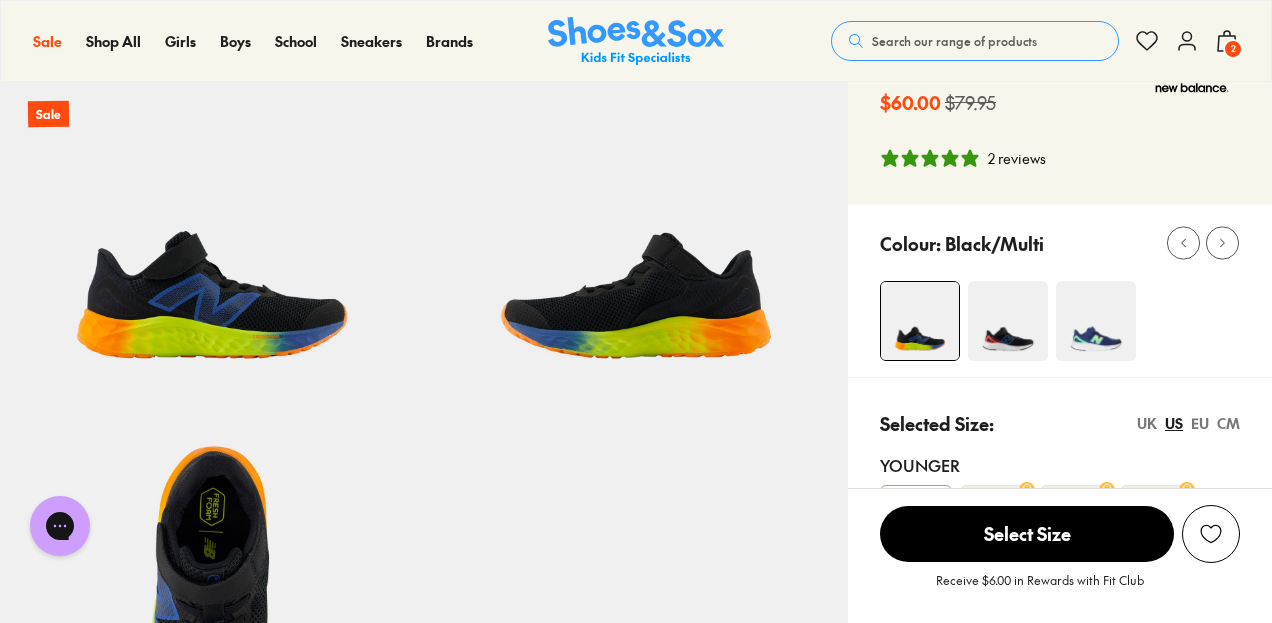scroll, scrollTop: 0, scrollLeft: 0, axis: both 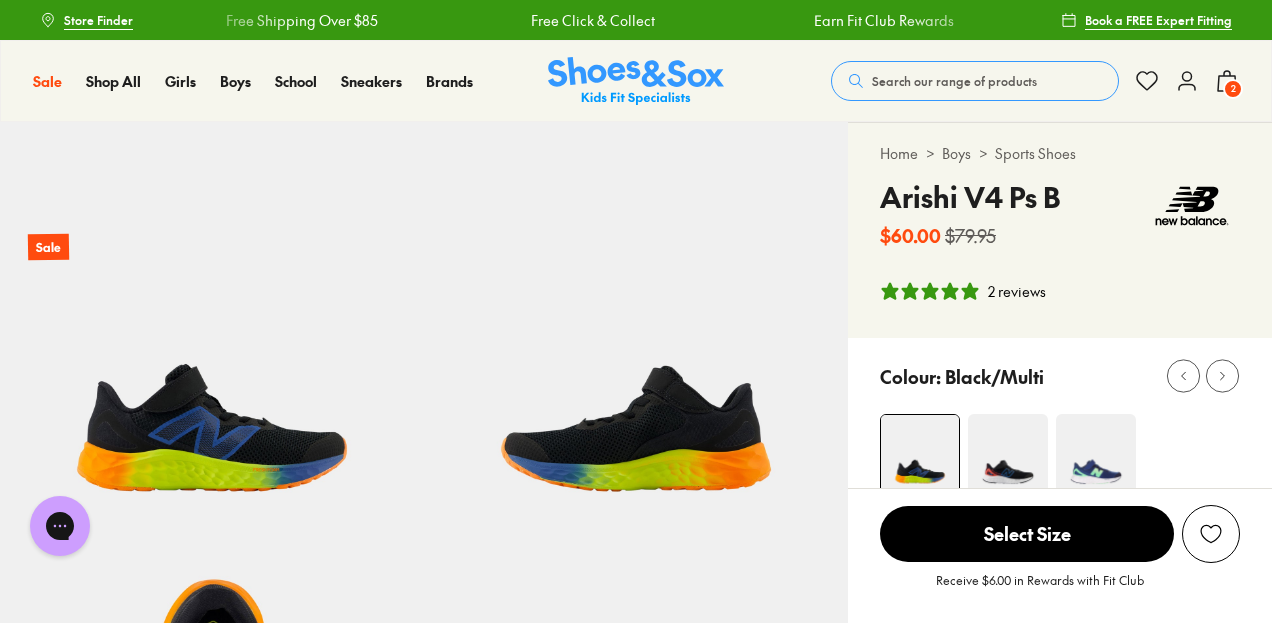 click 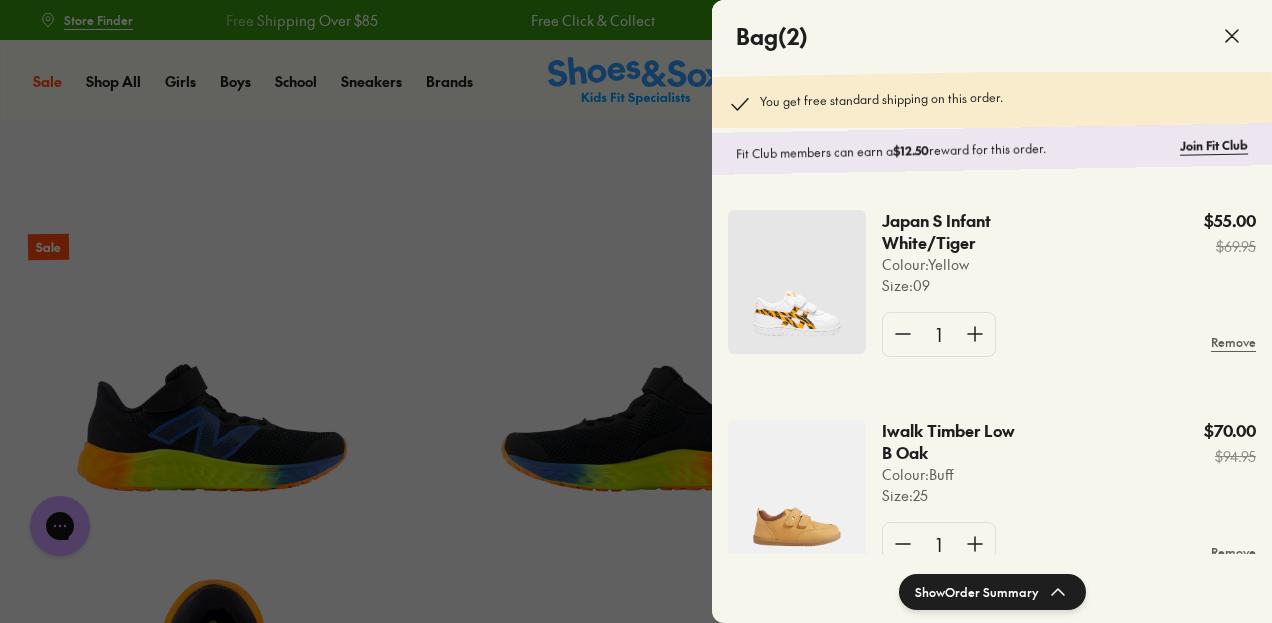 scroll, scrollTop: 60, scrollLeft: 0, axis: vertical 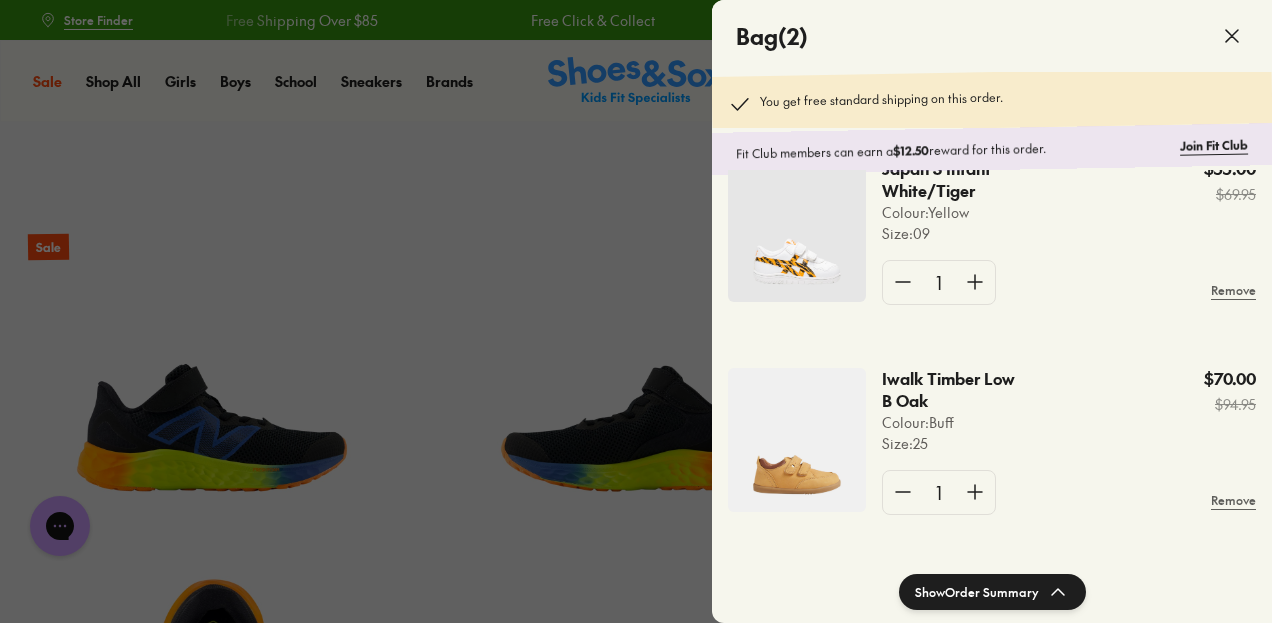 click on "Show  Order Summary" 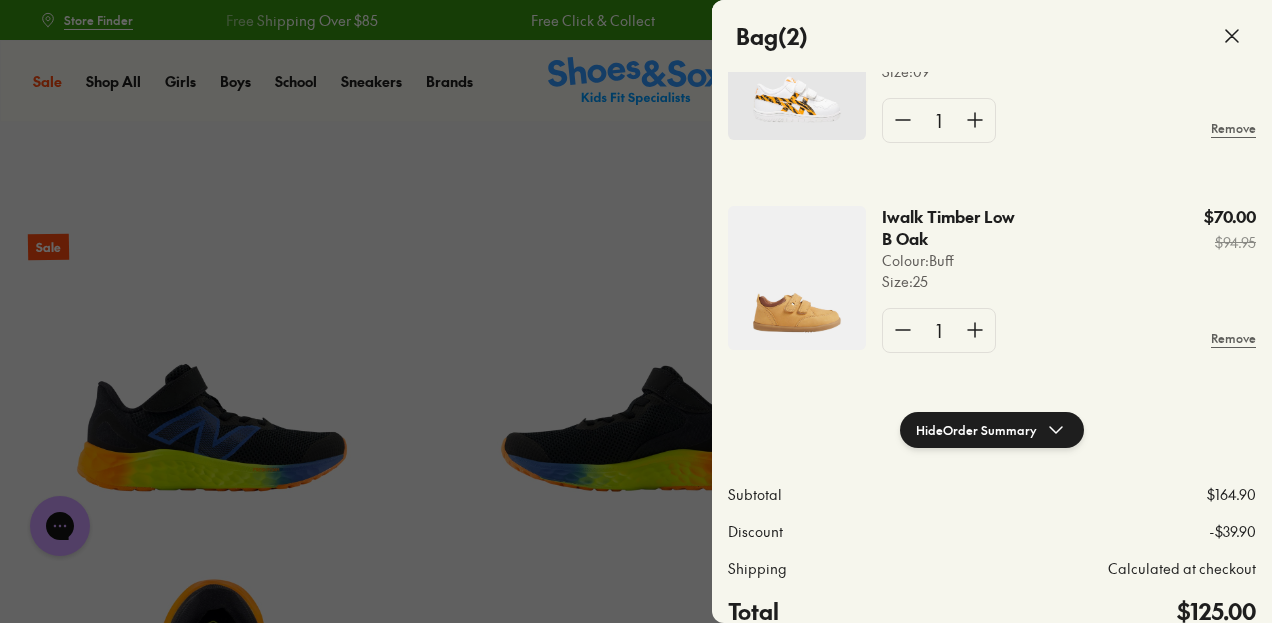 scroll, scrollTop: 500, scrollLeft: 0, axis: vertical 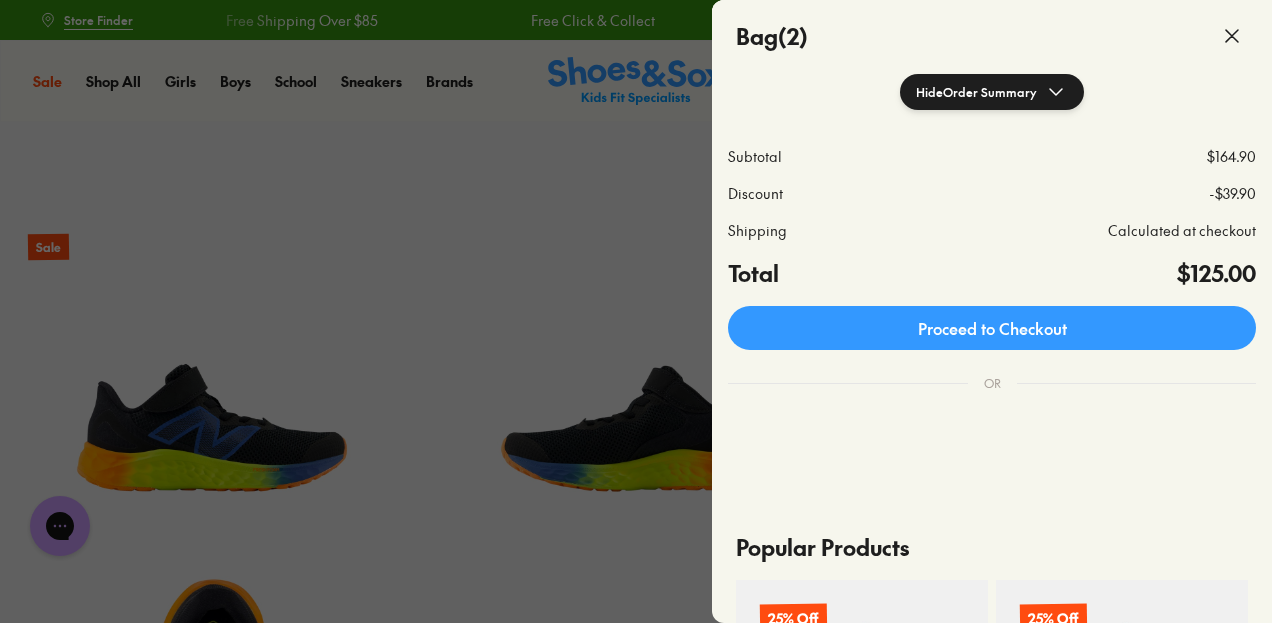 click on "Proceed to Checkout" 